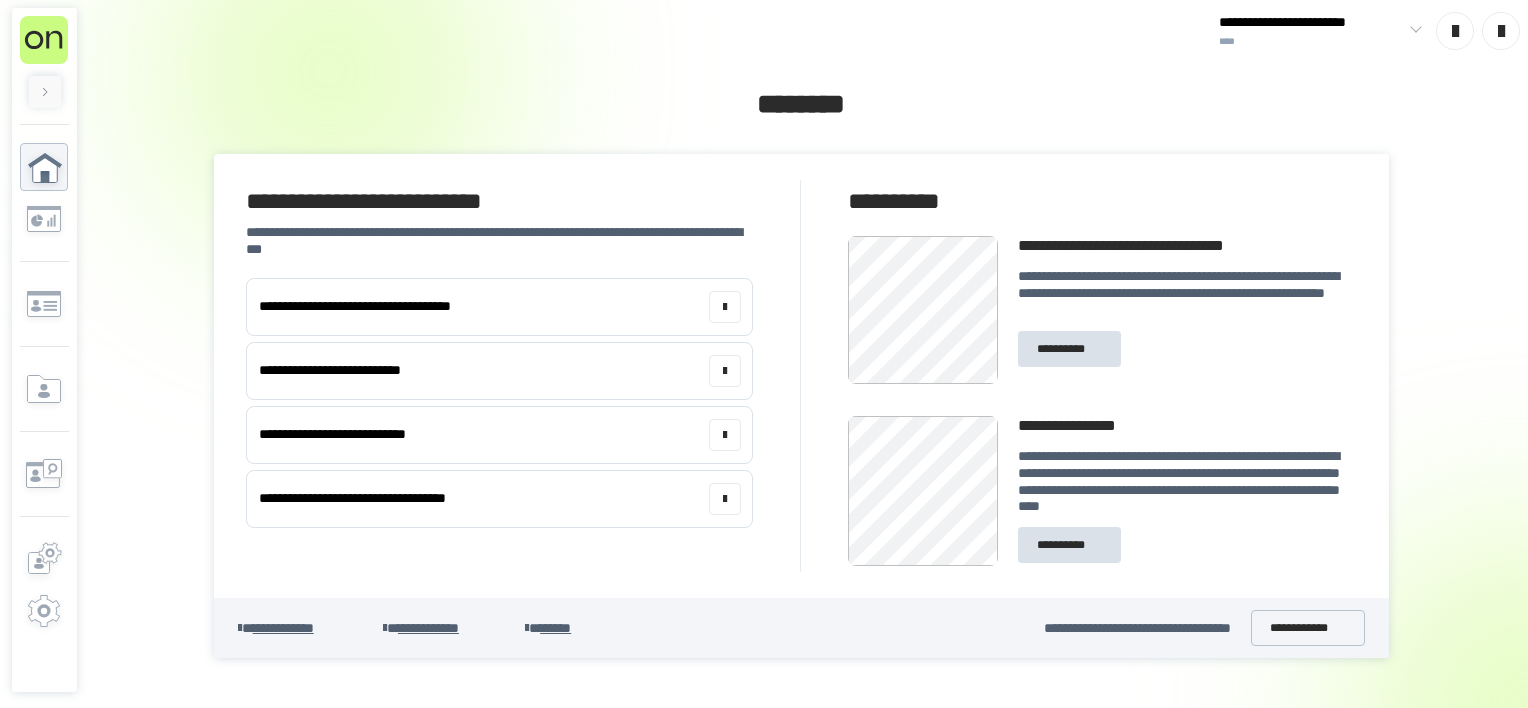 scroll, scrollTop: 0, scrollLeft: 0, axis: both 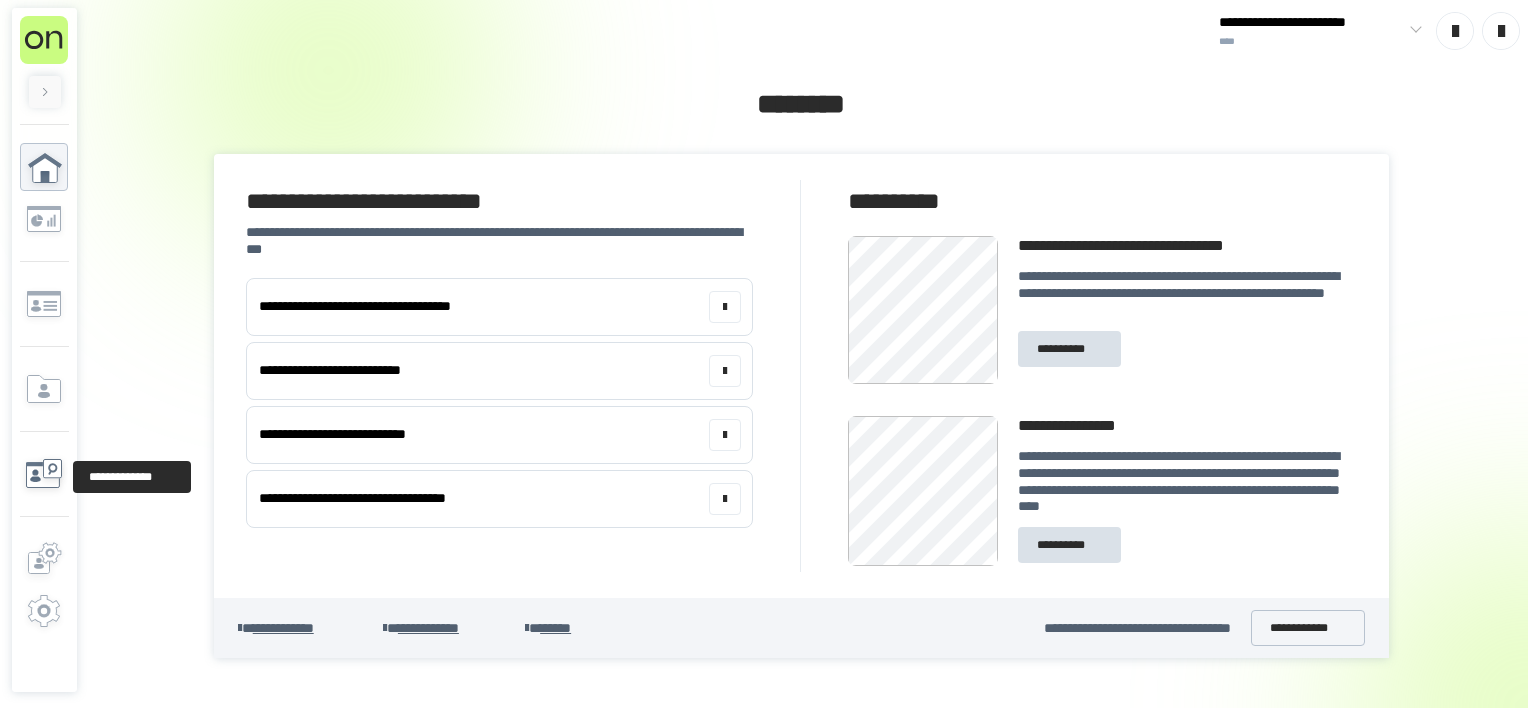 click 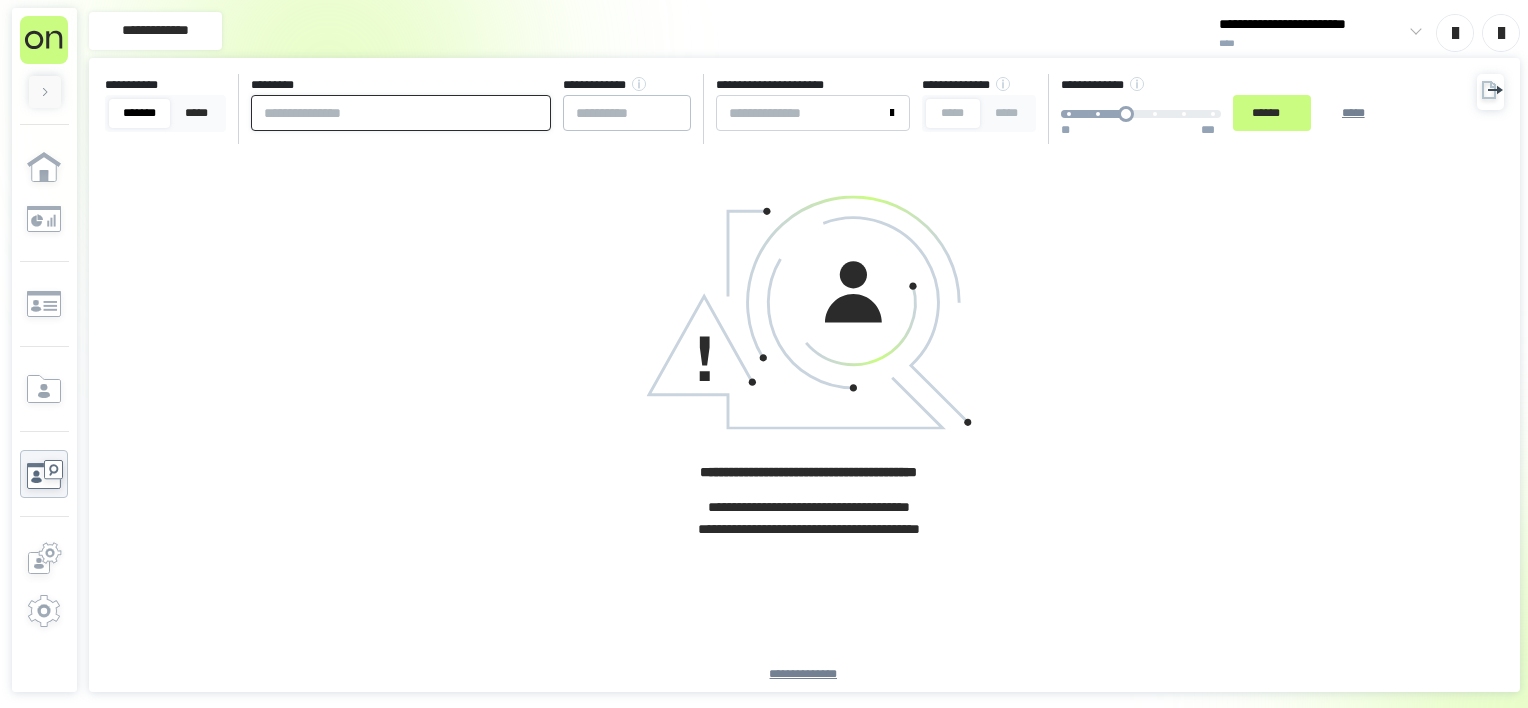 click at bounding box center (401, 113) 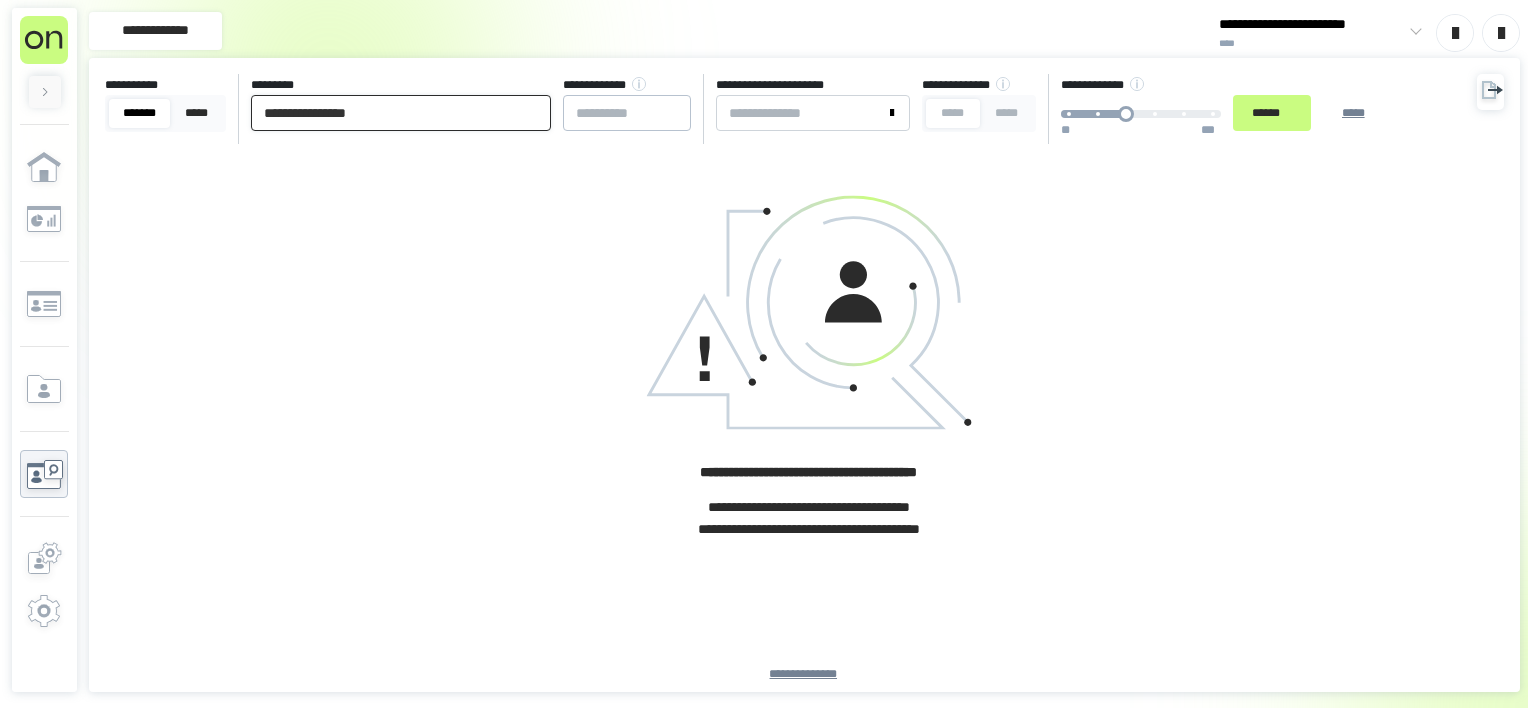 type on "**********" 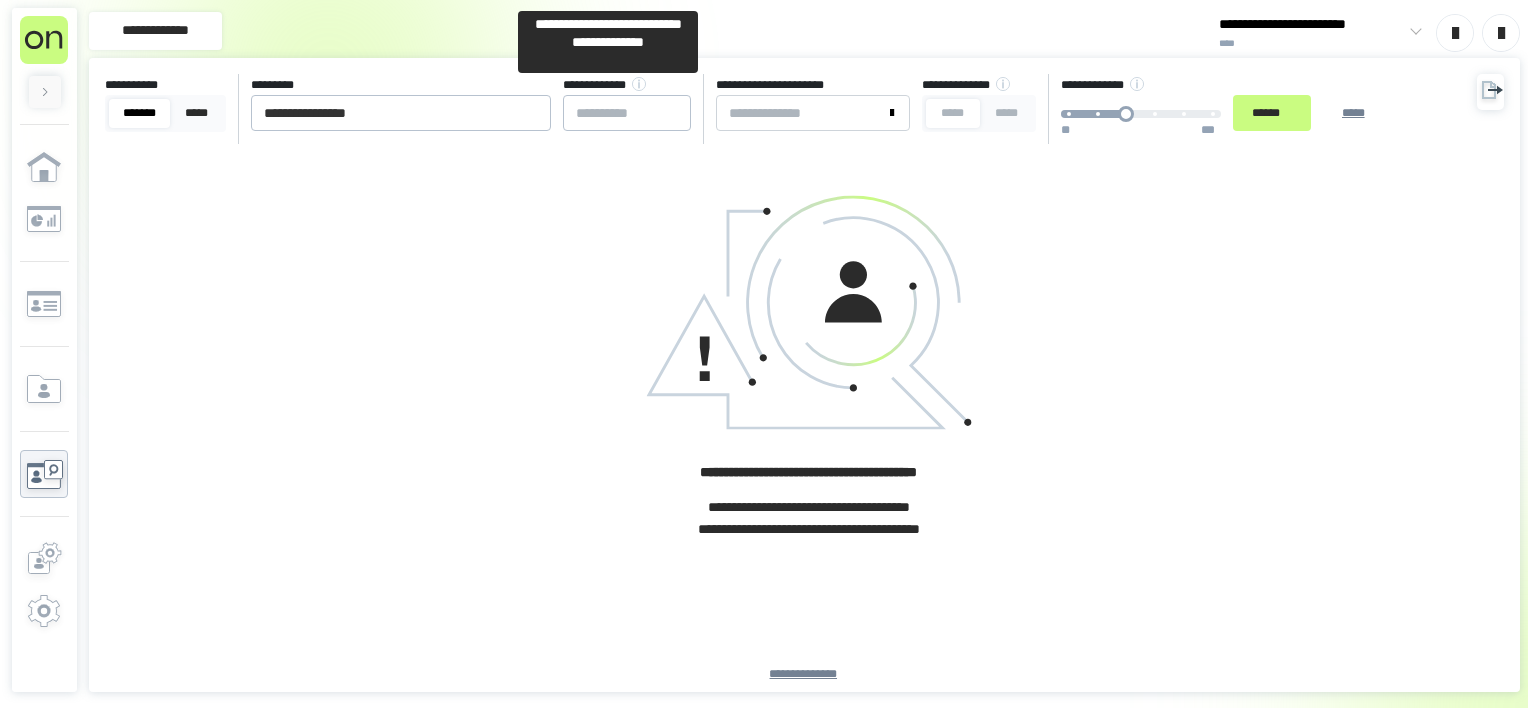 click on "**********" at bounding box center (604, 85) 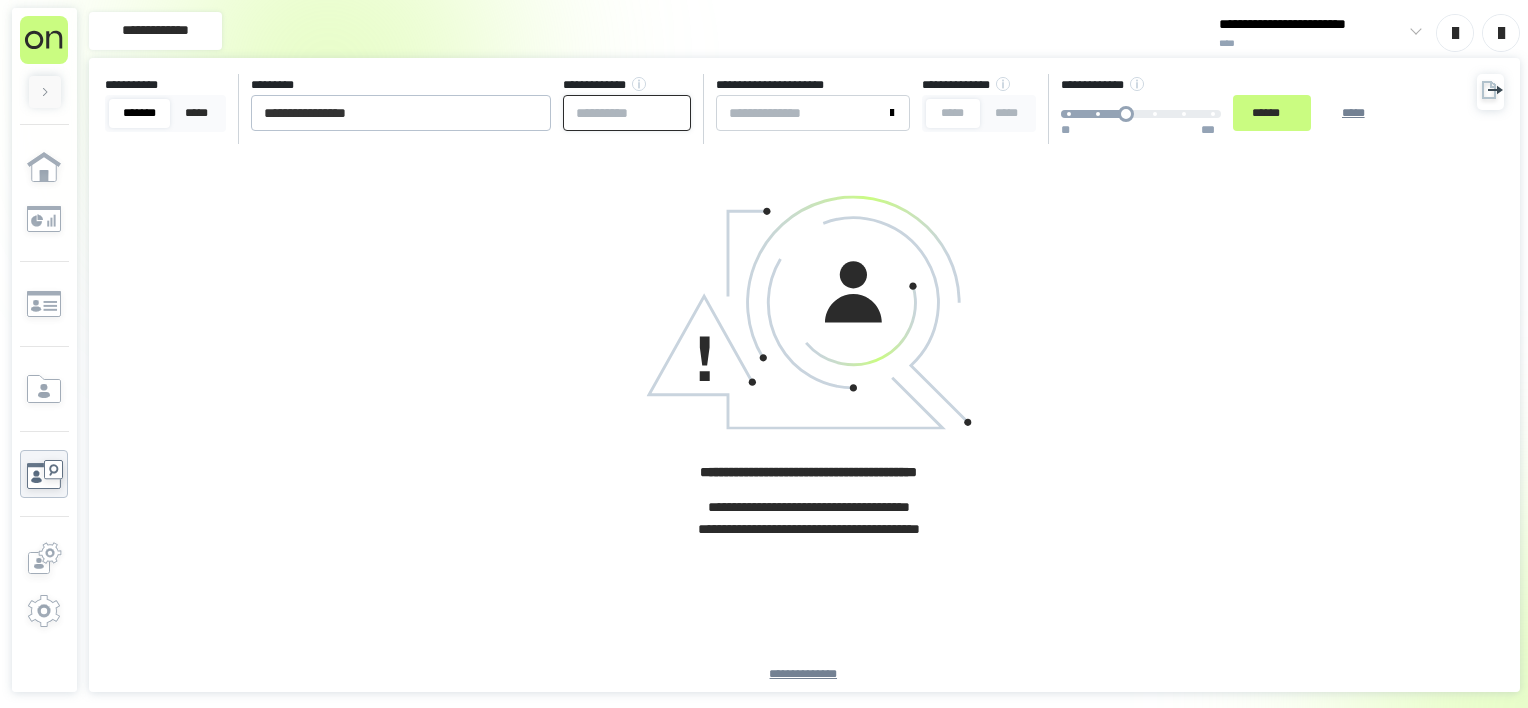 click at bounding box center [627, 113] 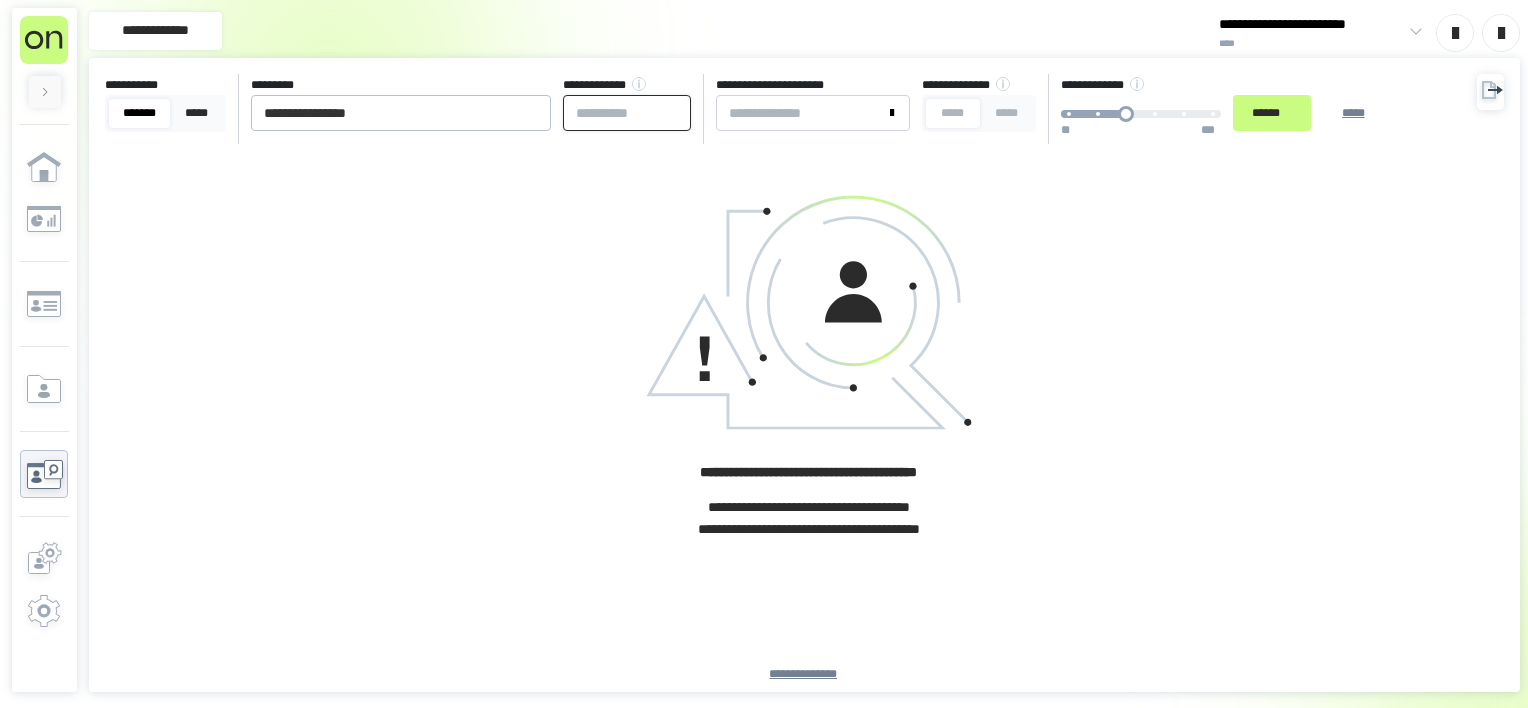 paste on "**********" 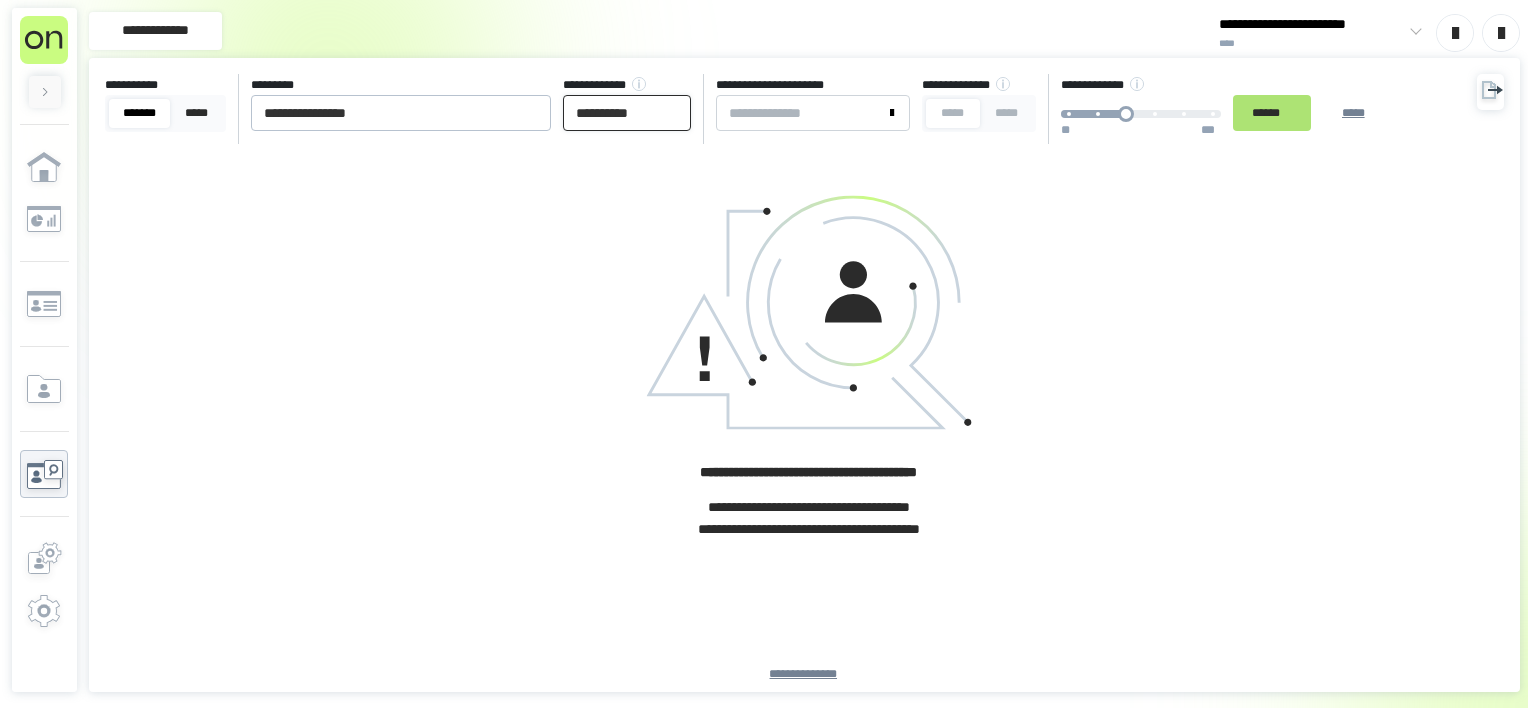 type on "**********" 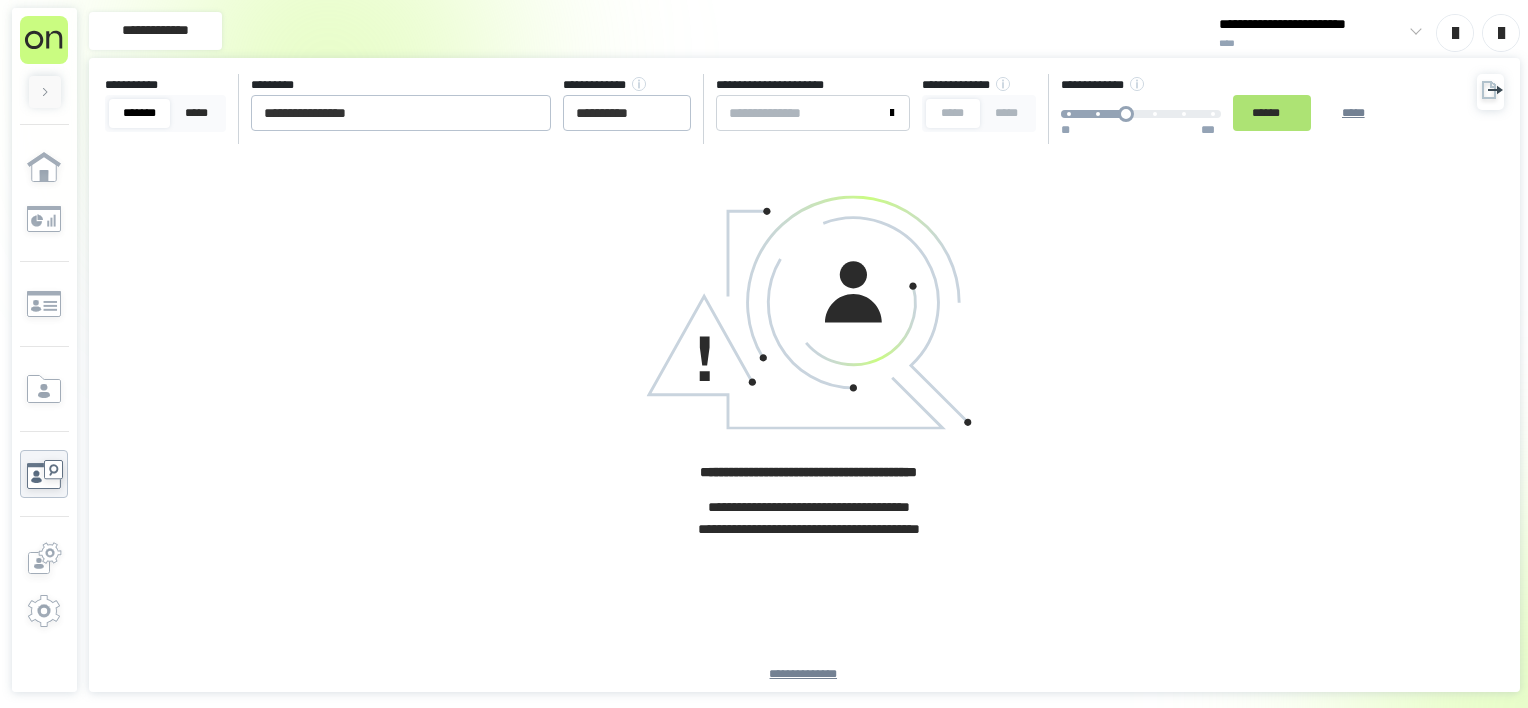 click on "******" at bounding box center [1272, 113] 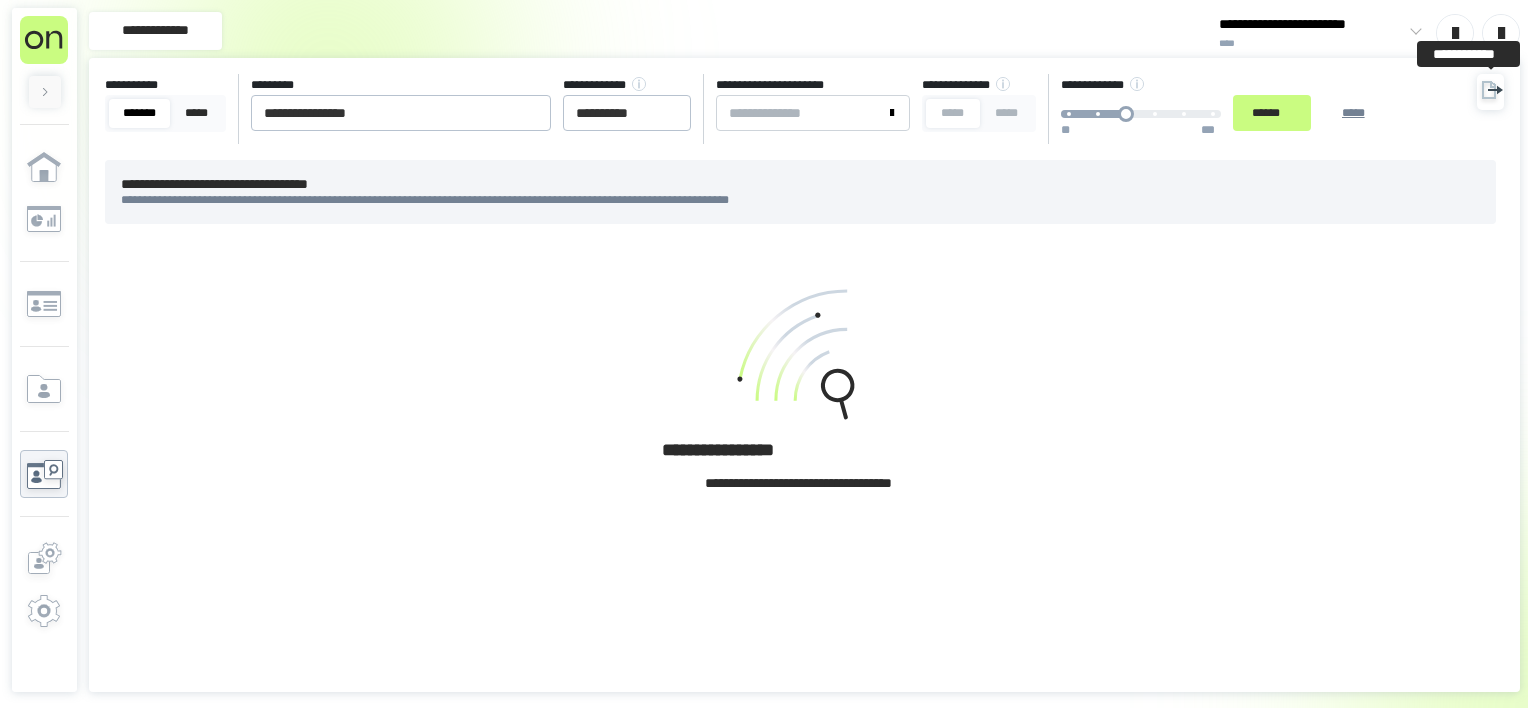click 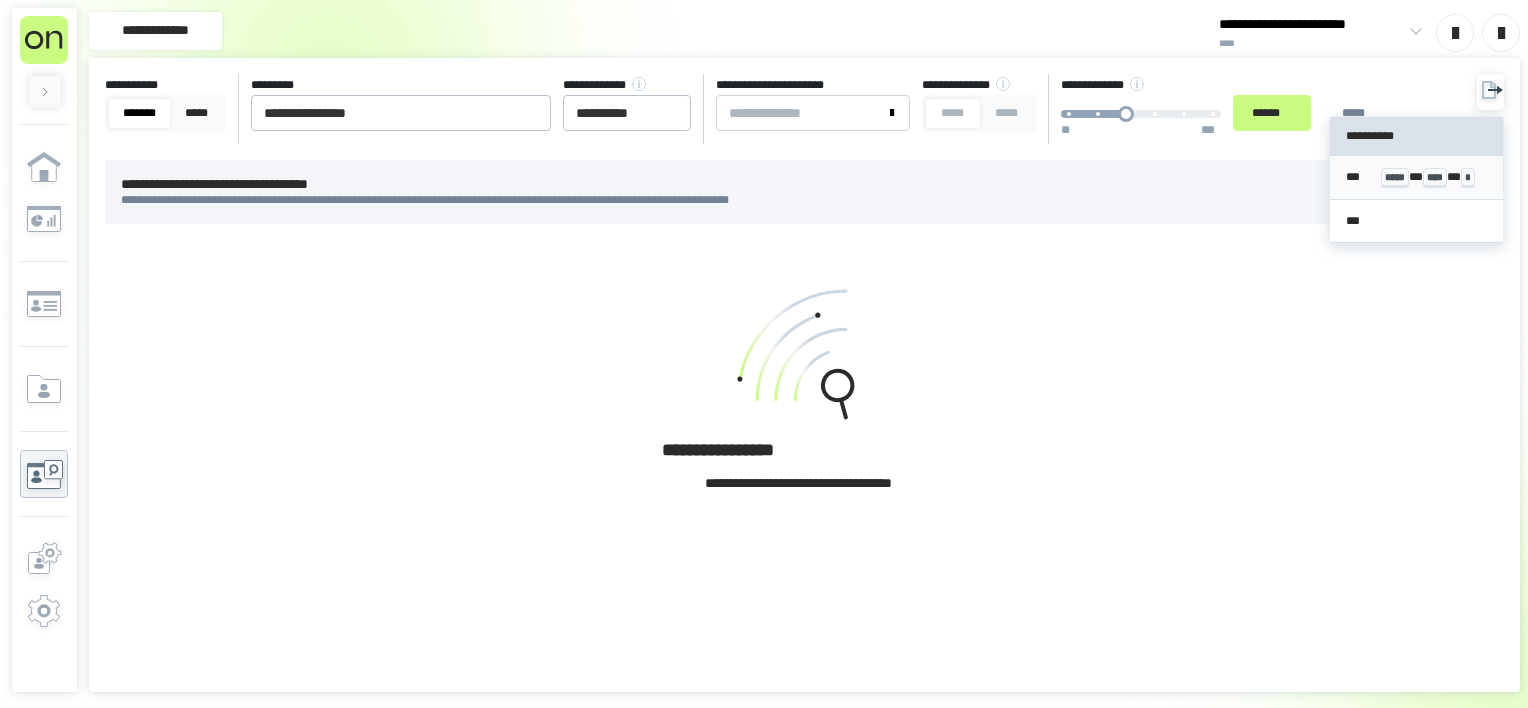 click on "*****" at bounding box center (1395, 178) 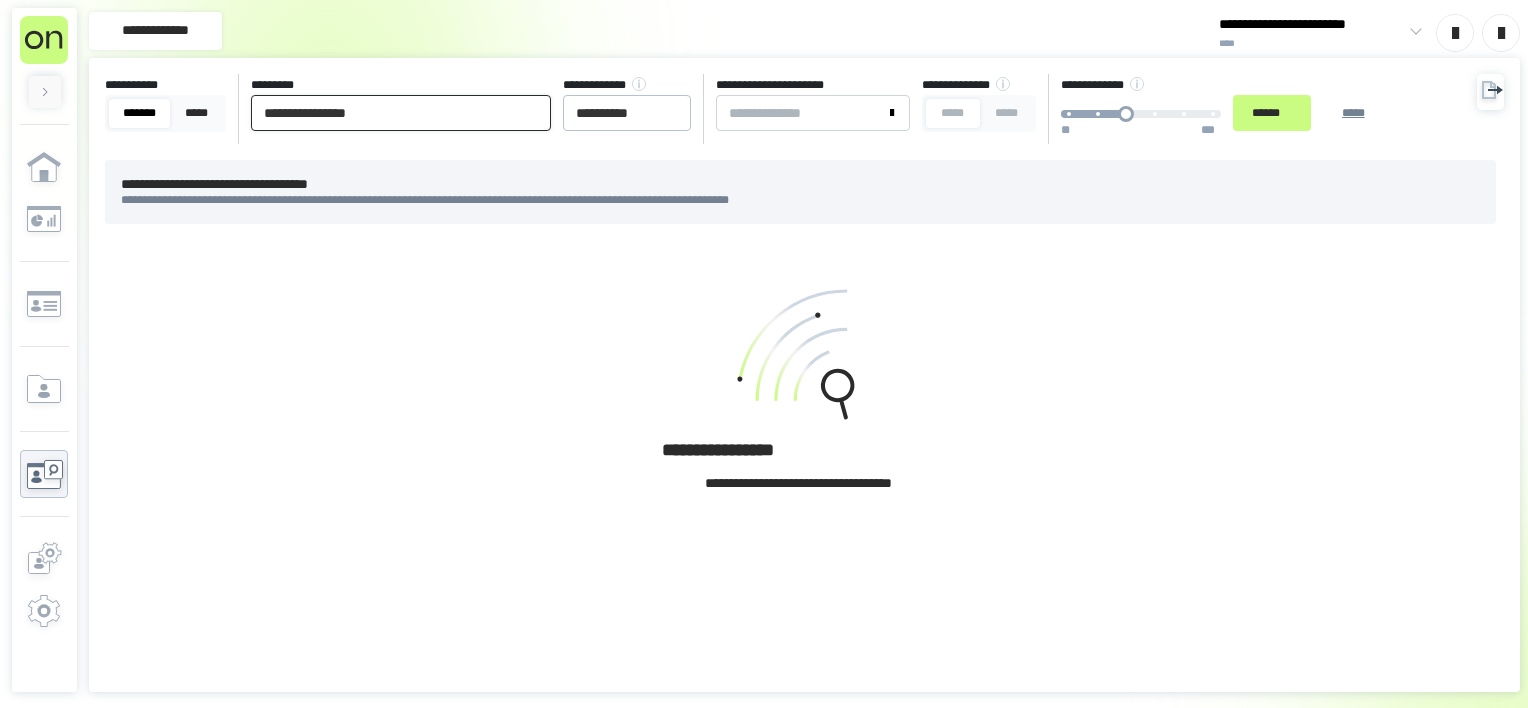 drag, startPoint x: 436, startPoint y: 124, endPoint x: 0, endPoint y: 124, distance: 436 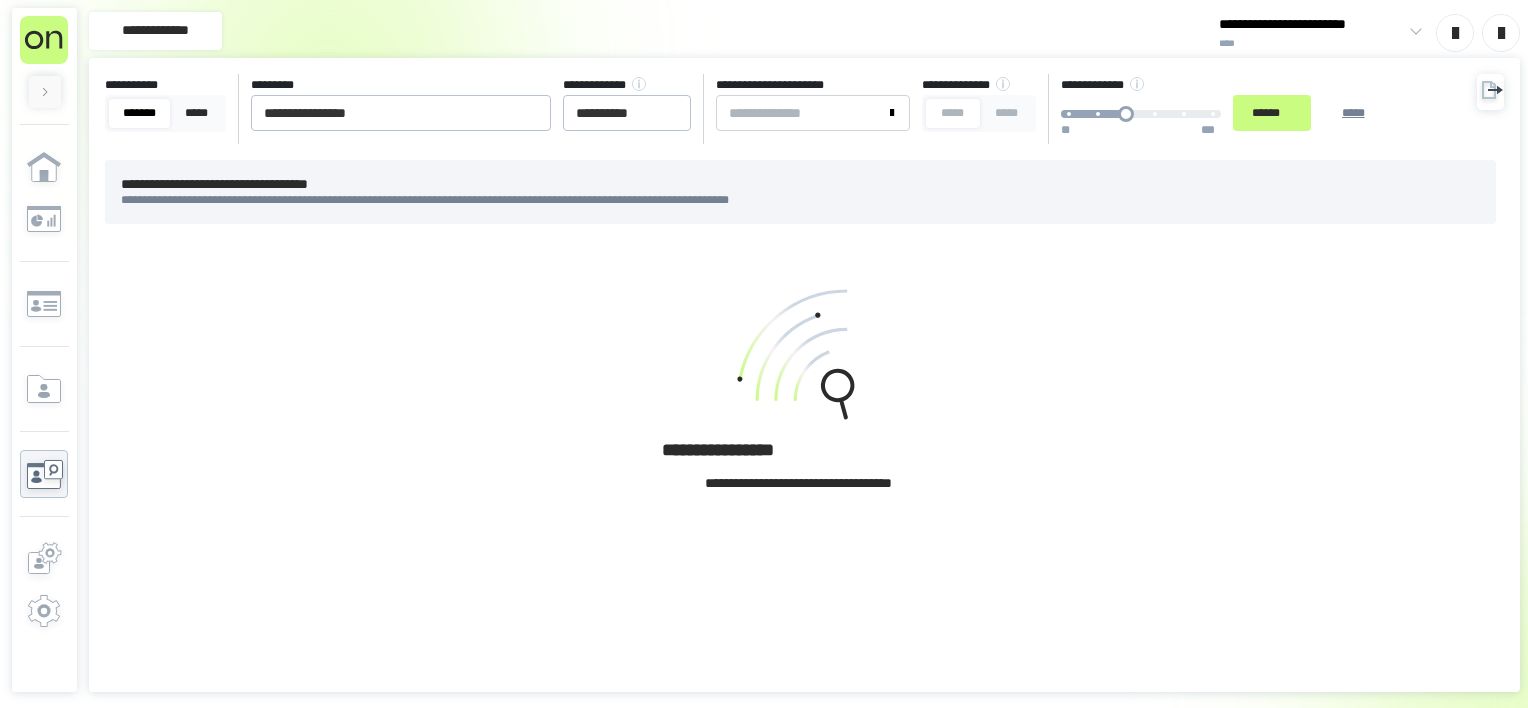 click on "**********" at bounding box center (752, 109) 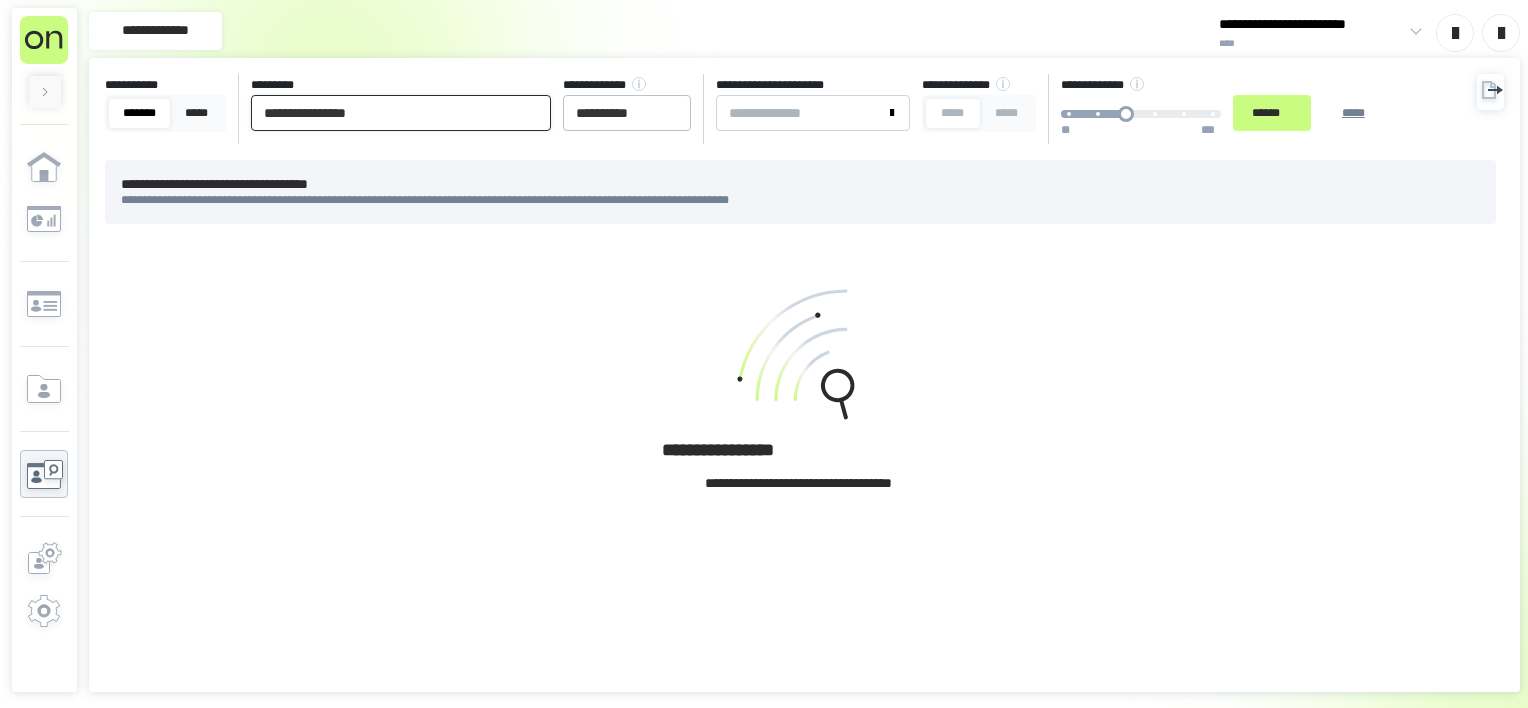drag, startPoint x: 406, startPoint y: 111, endPoint x: 158, endPoint y: 121, distance: 248.20154 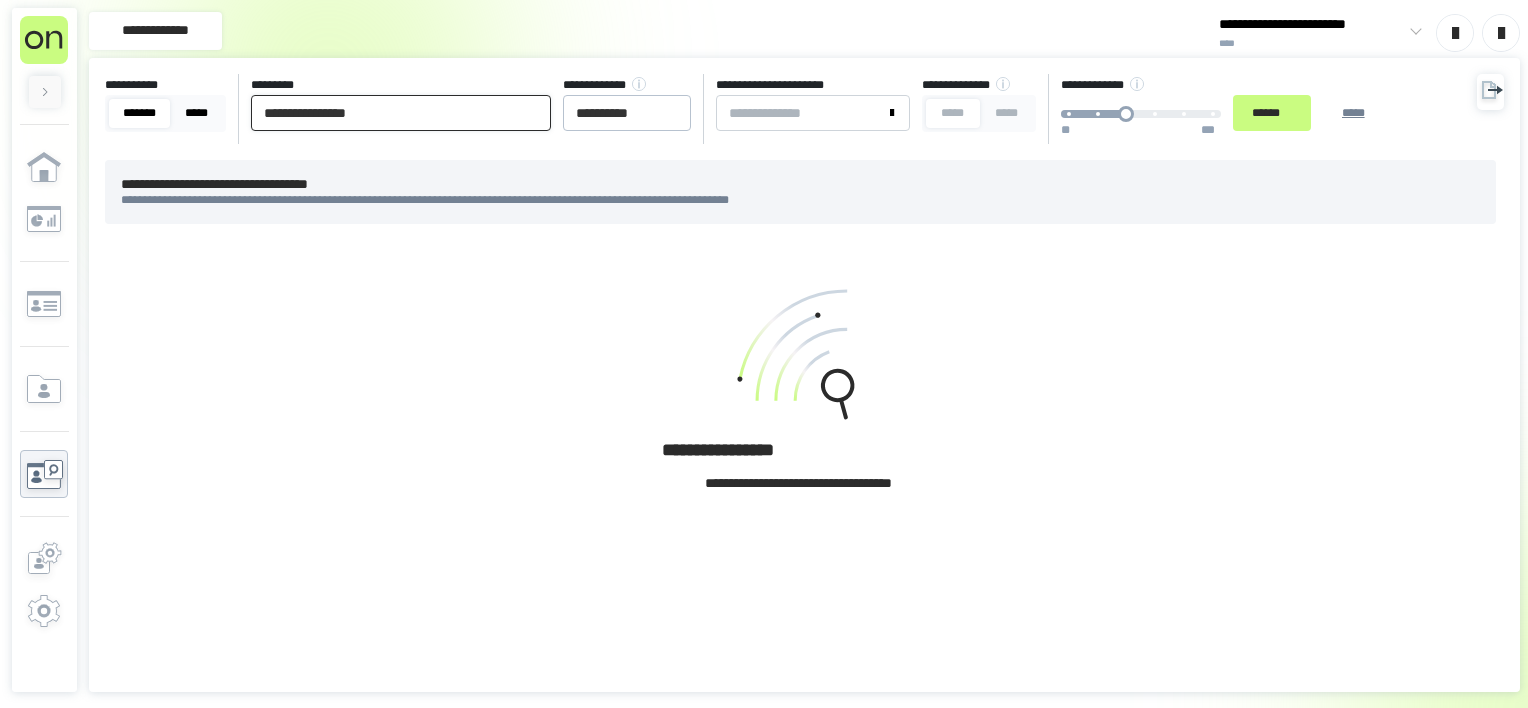 paste 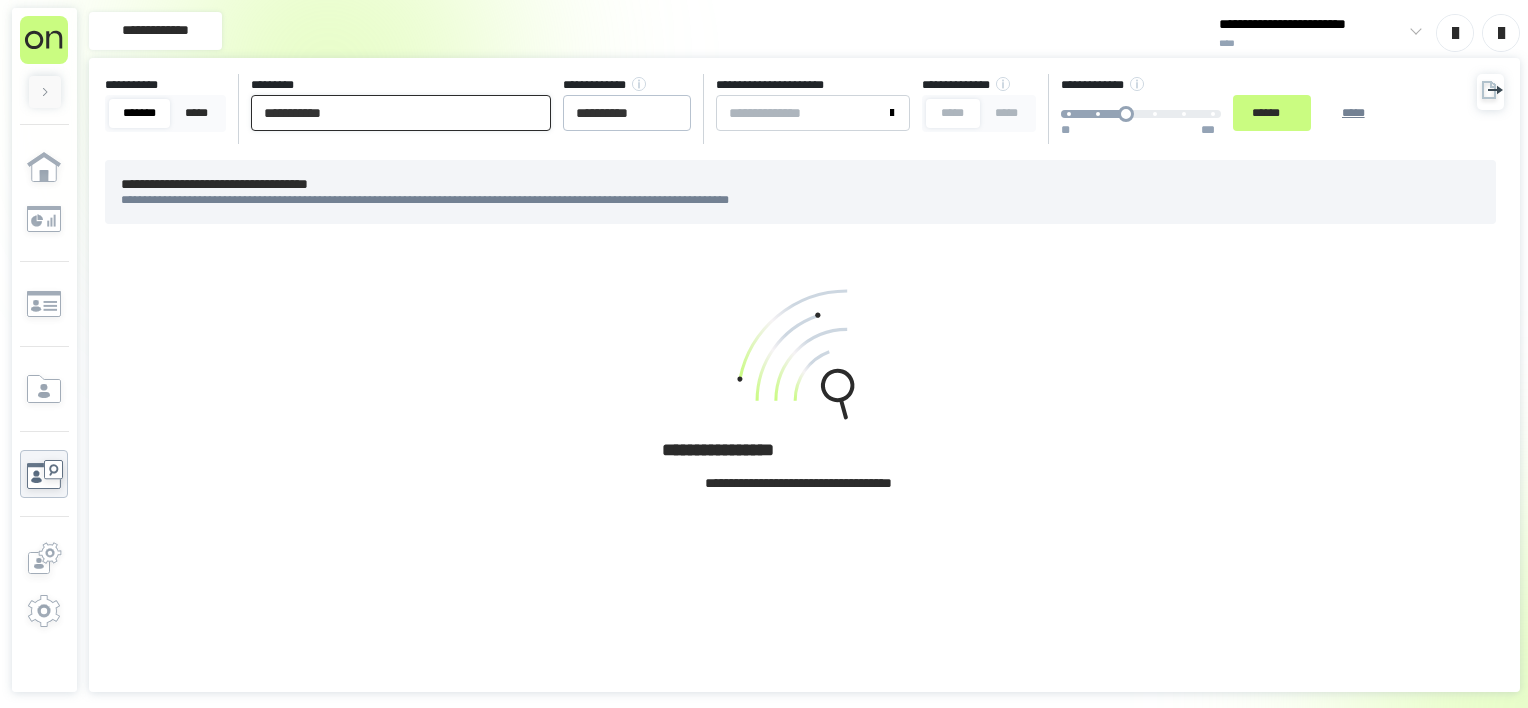 click on "******" at bounding box center (1272, 113) 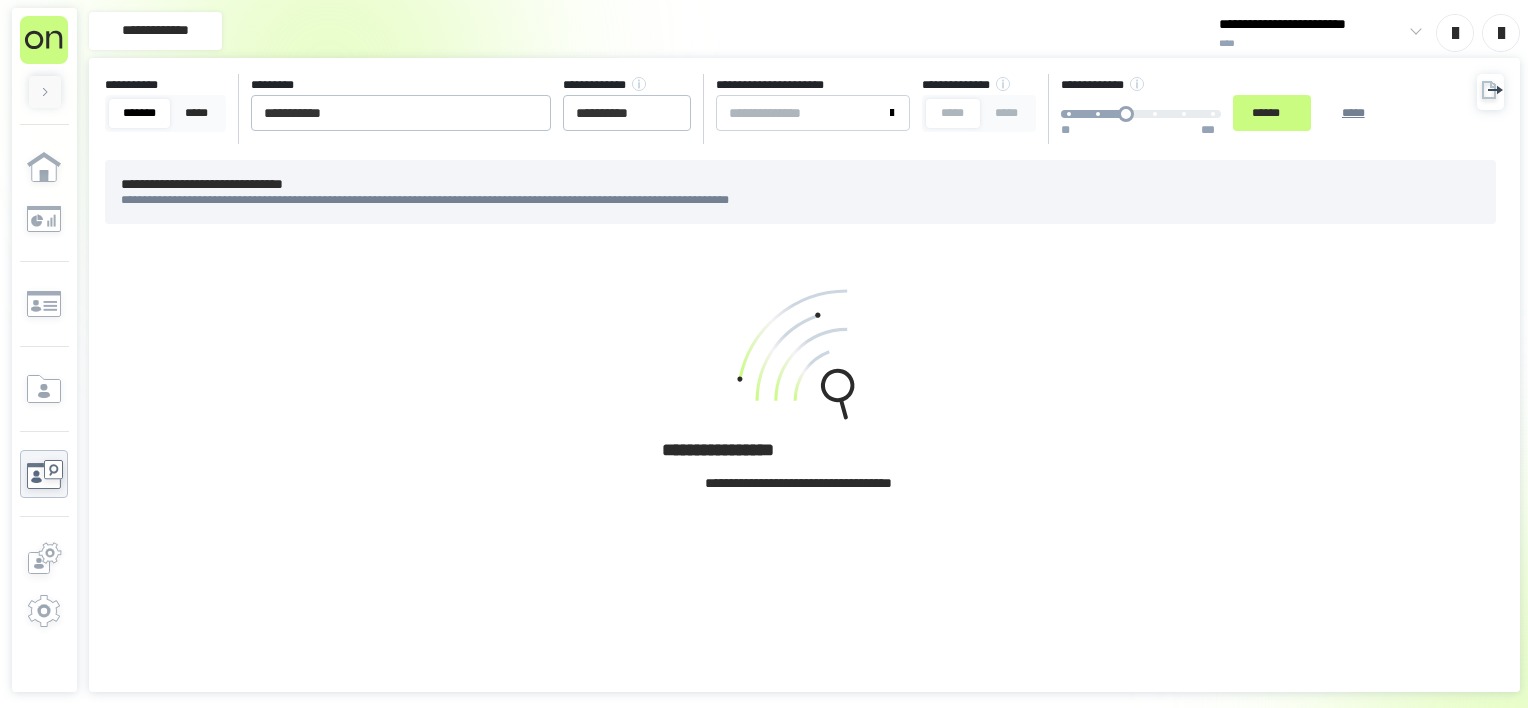 click on "**********" at bounding box center (752, 109) 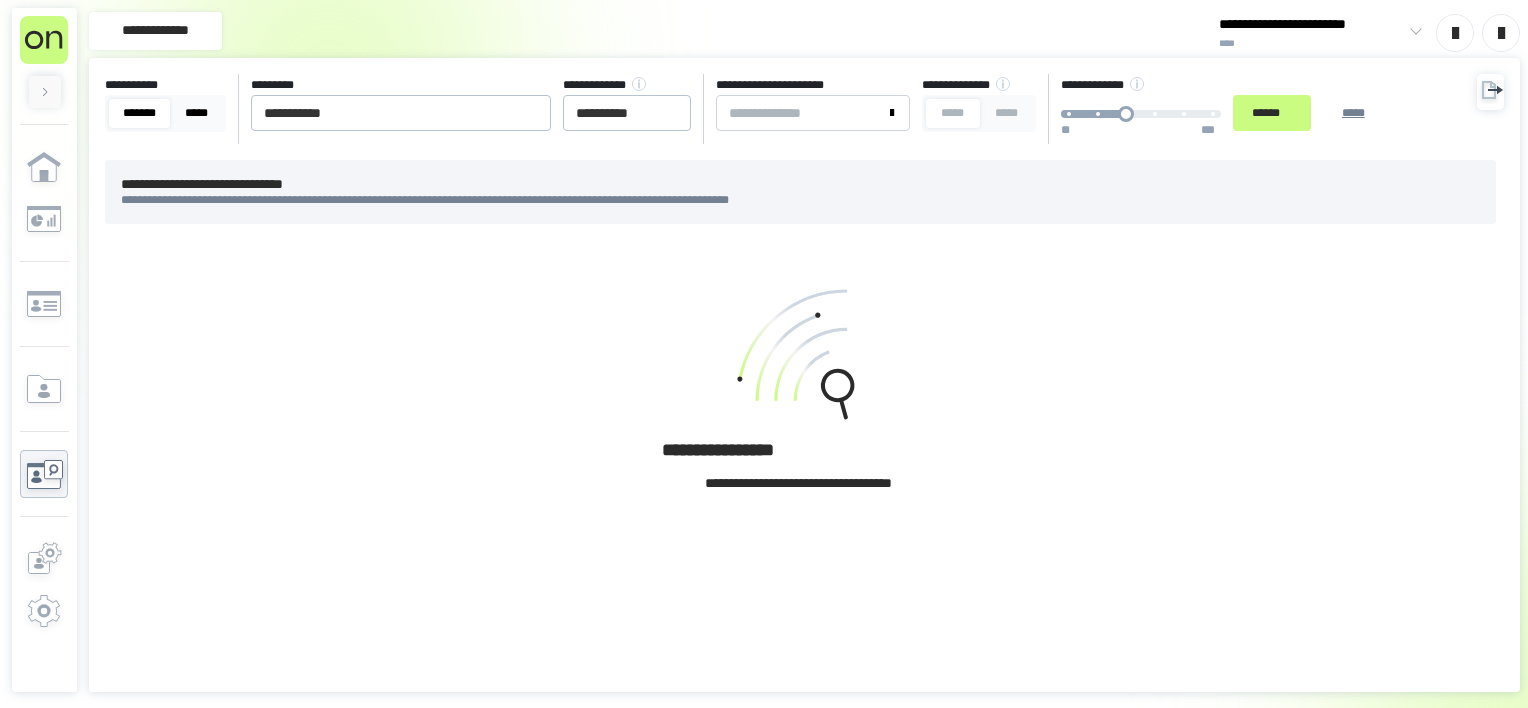 click on "*****" at bounding box center [196, 113] 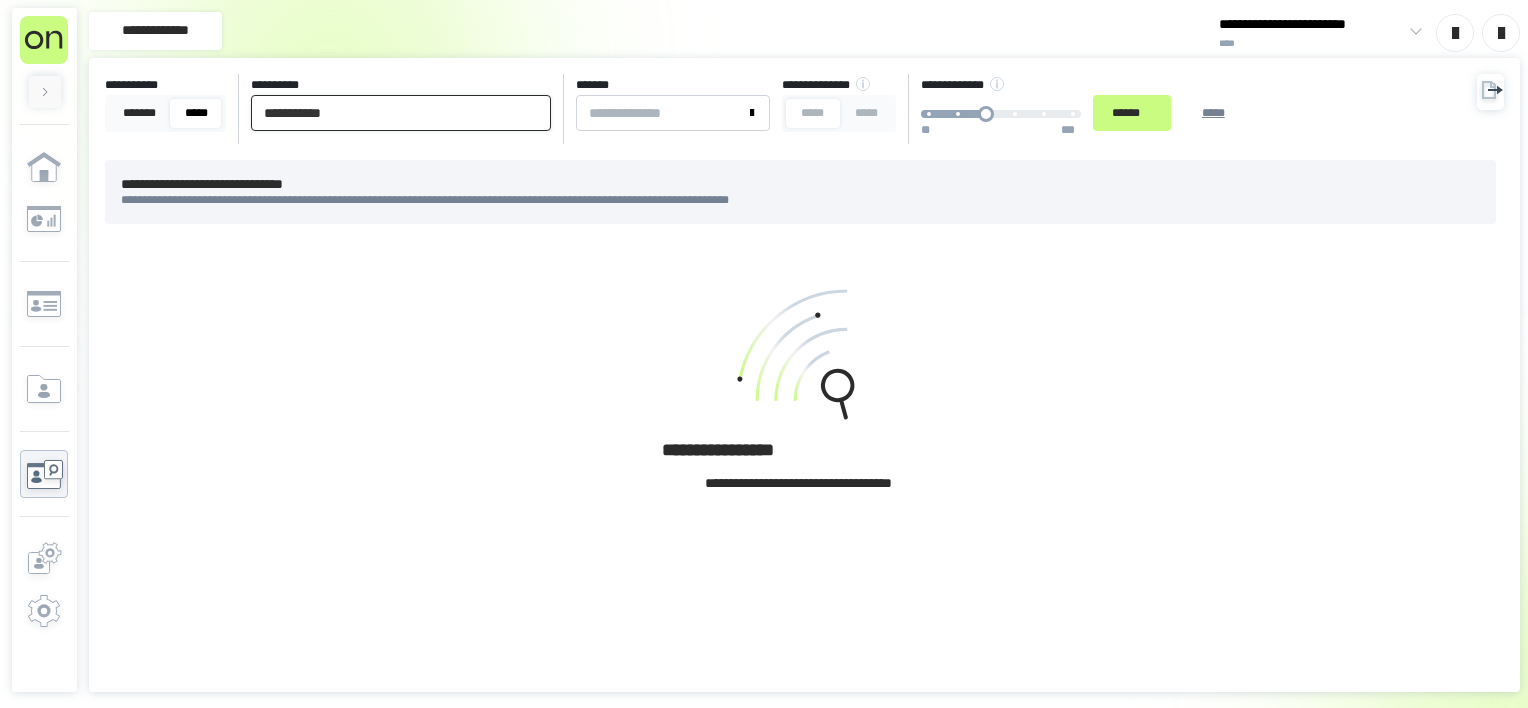 click on "**********" at bounding box center [401, 113] 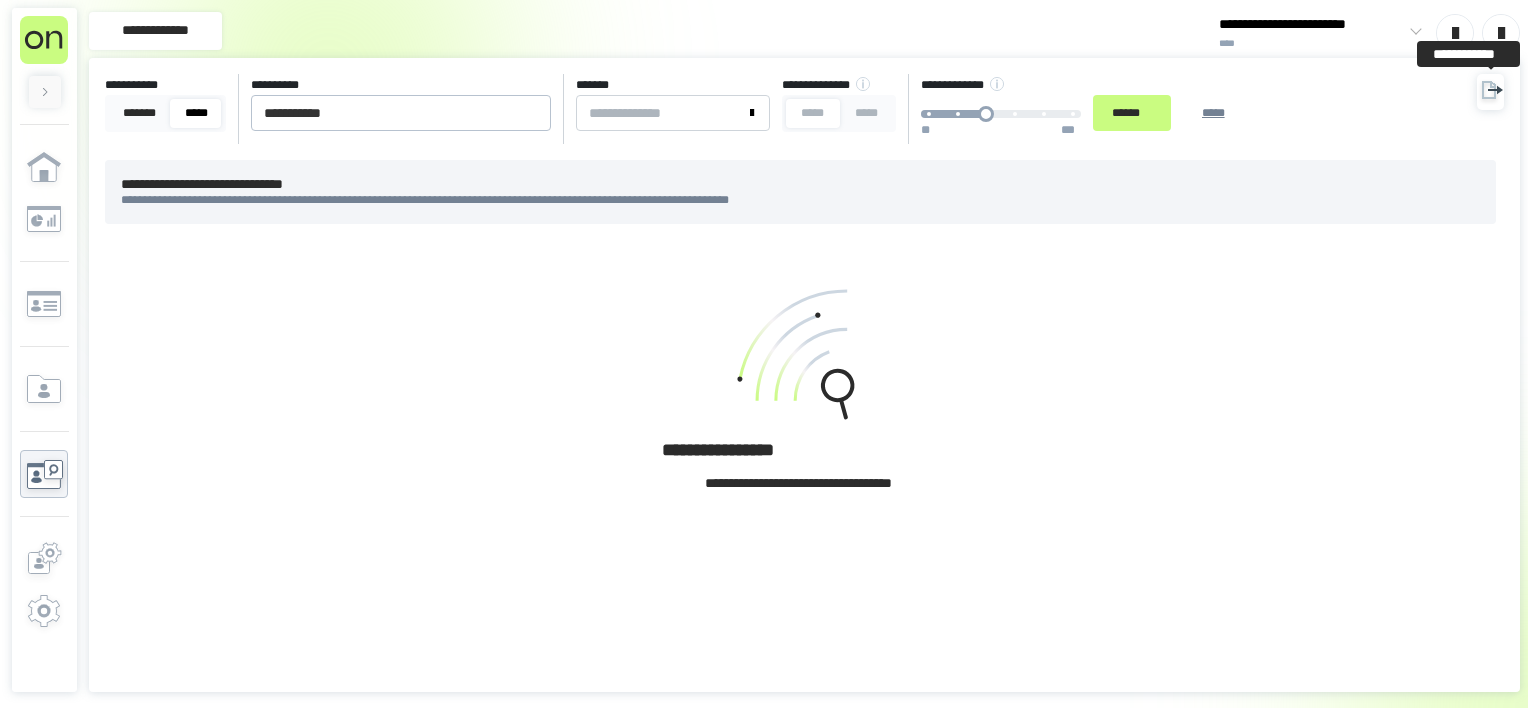 click 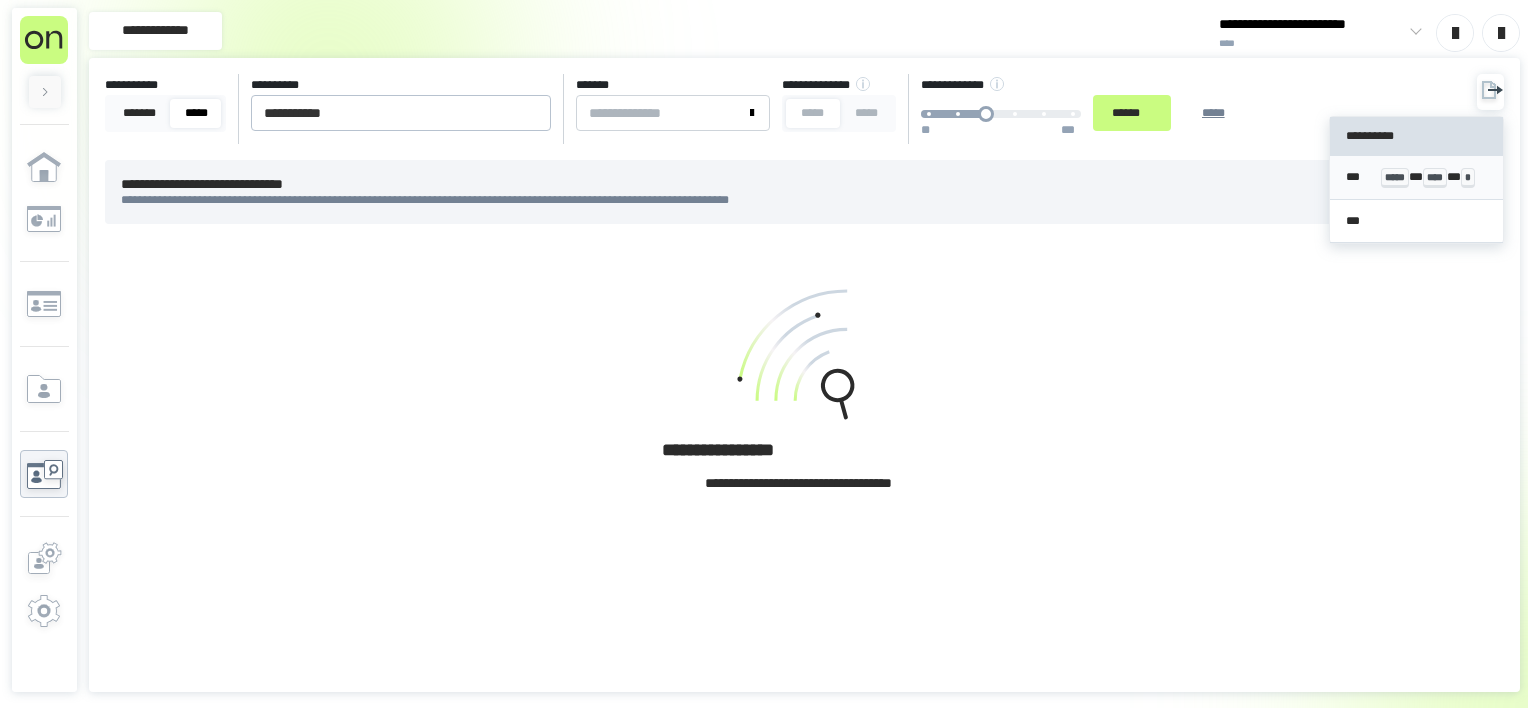 click on "*** ***** * **** *   *" at bounding box center [1417, 178] 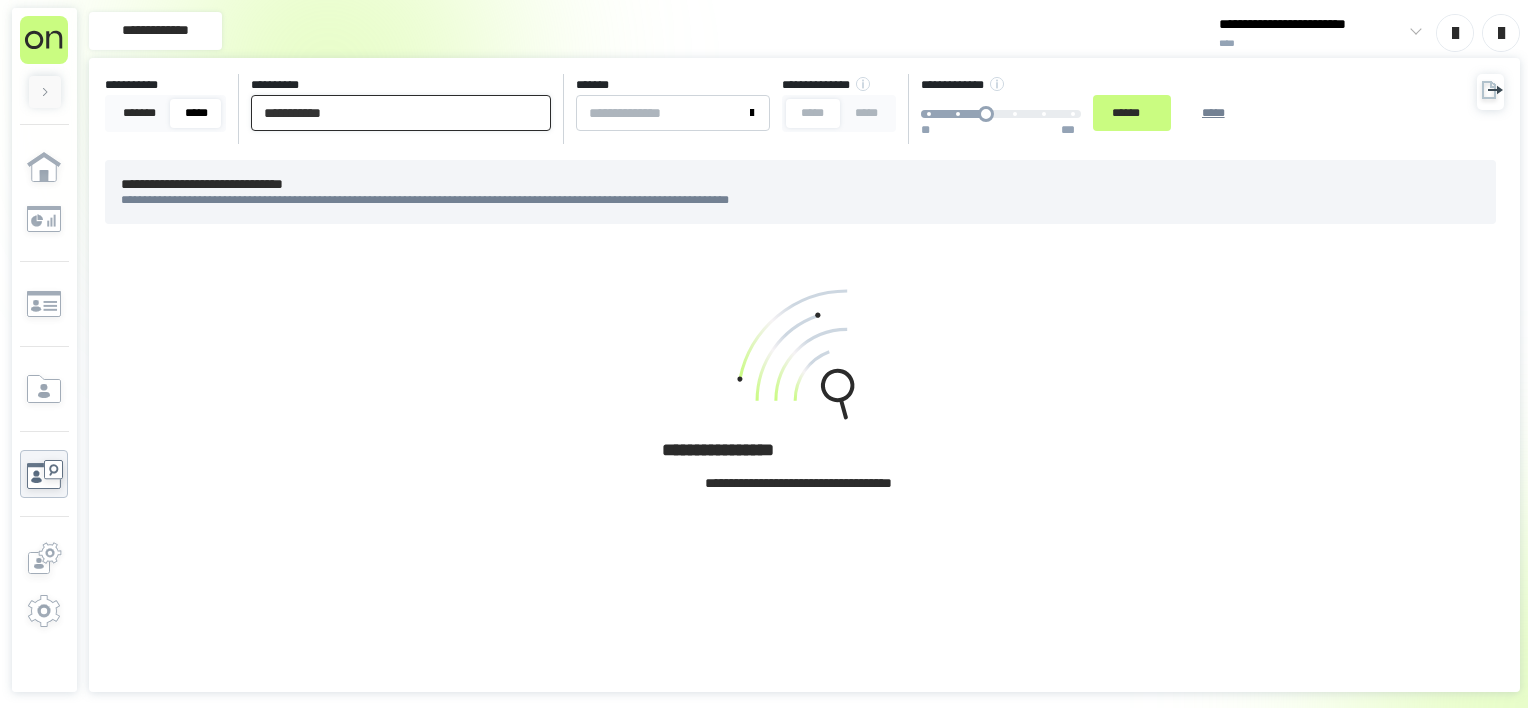 drag, startPoint x: 373, startPoint y: 112, endPoint x: 196, endPoint y: 113, distance: 177.00282 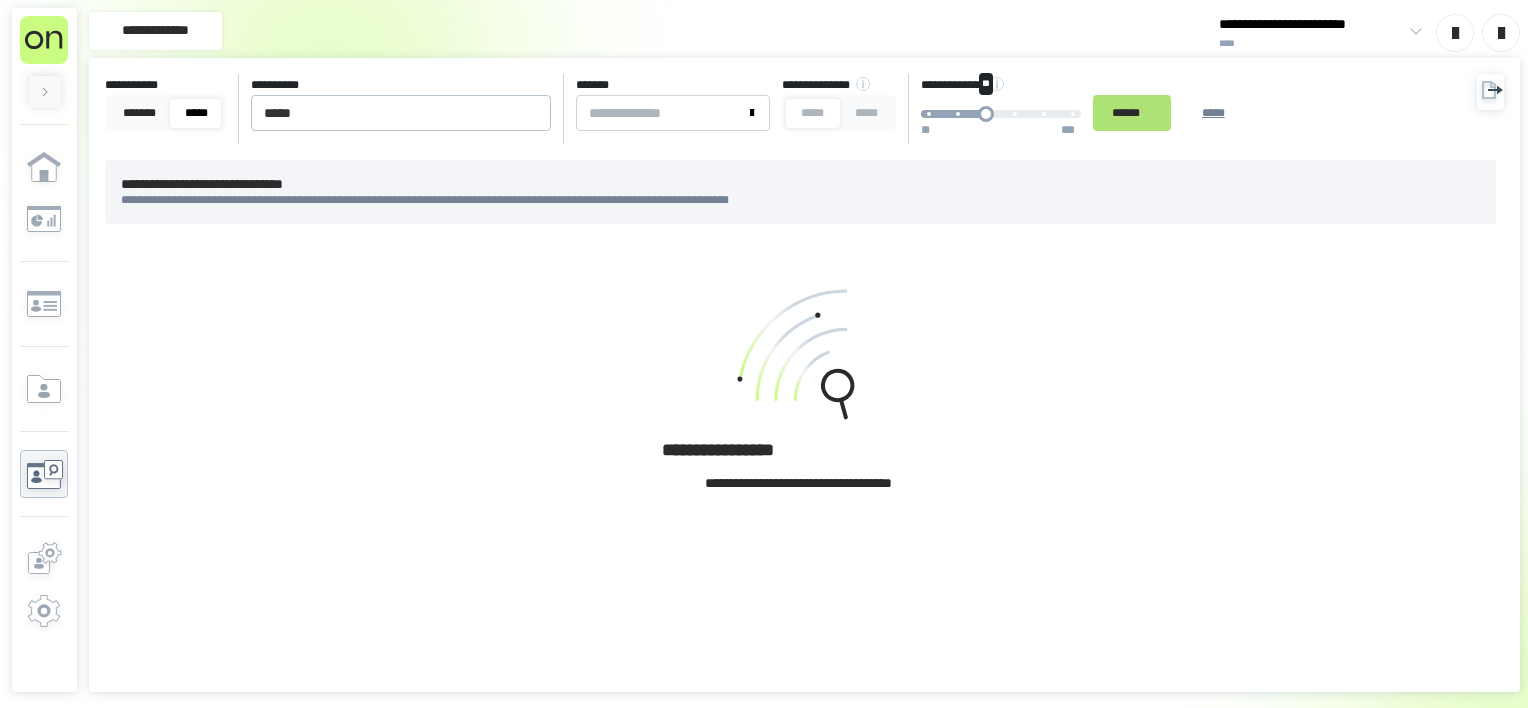 click on "******" at bounding box center (1132, 113) 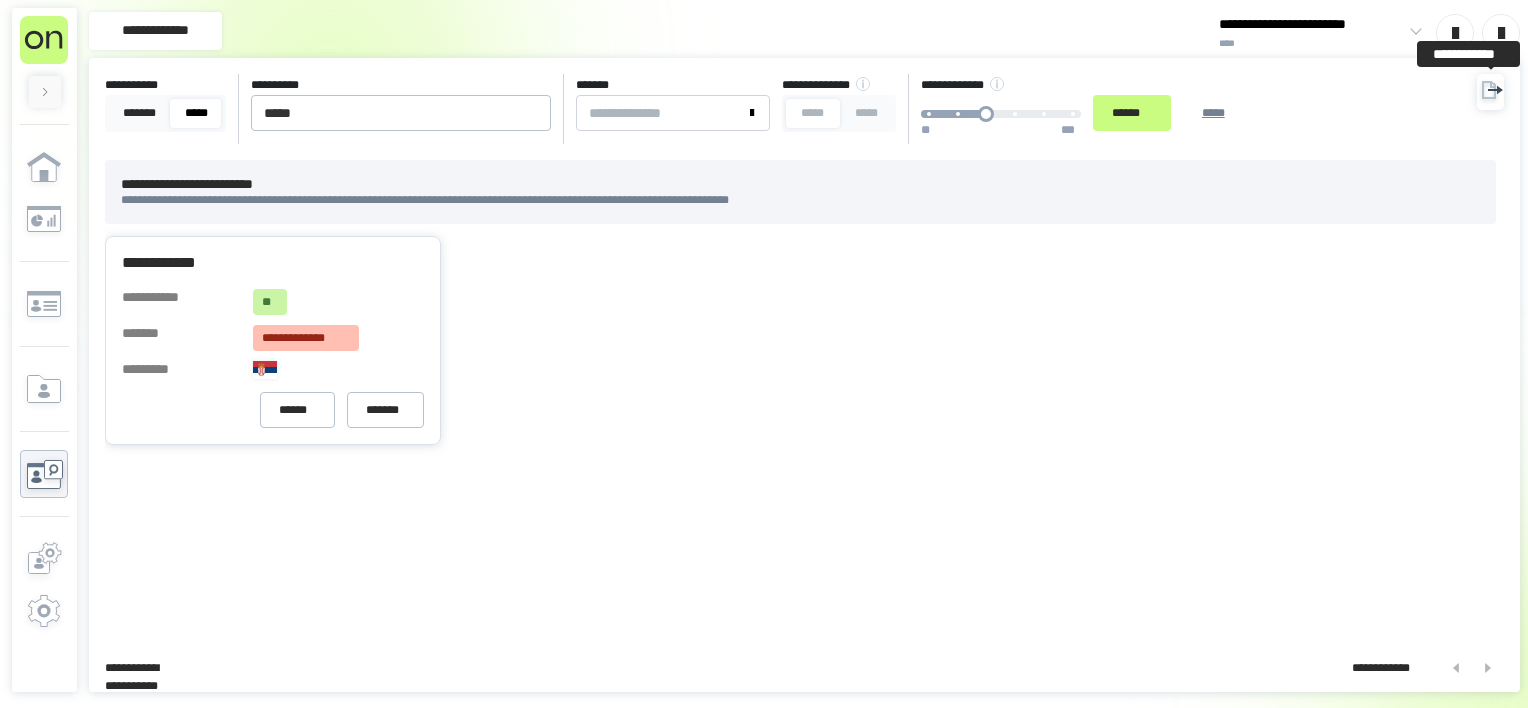 click 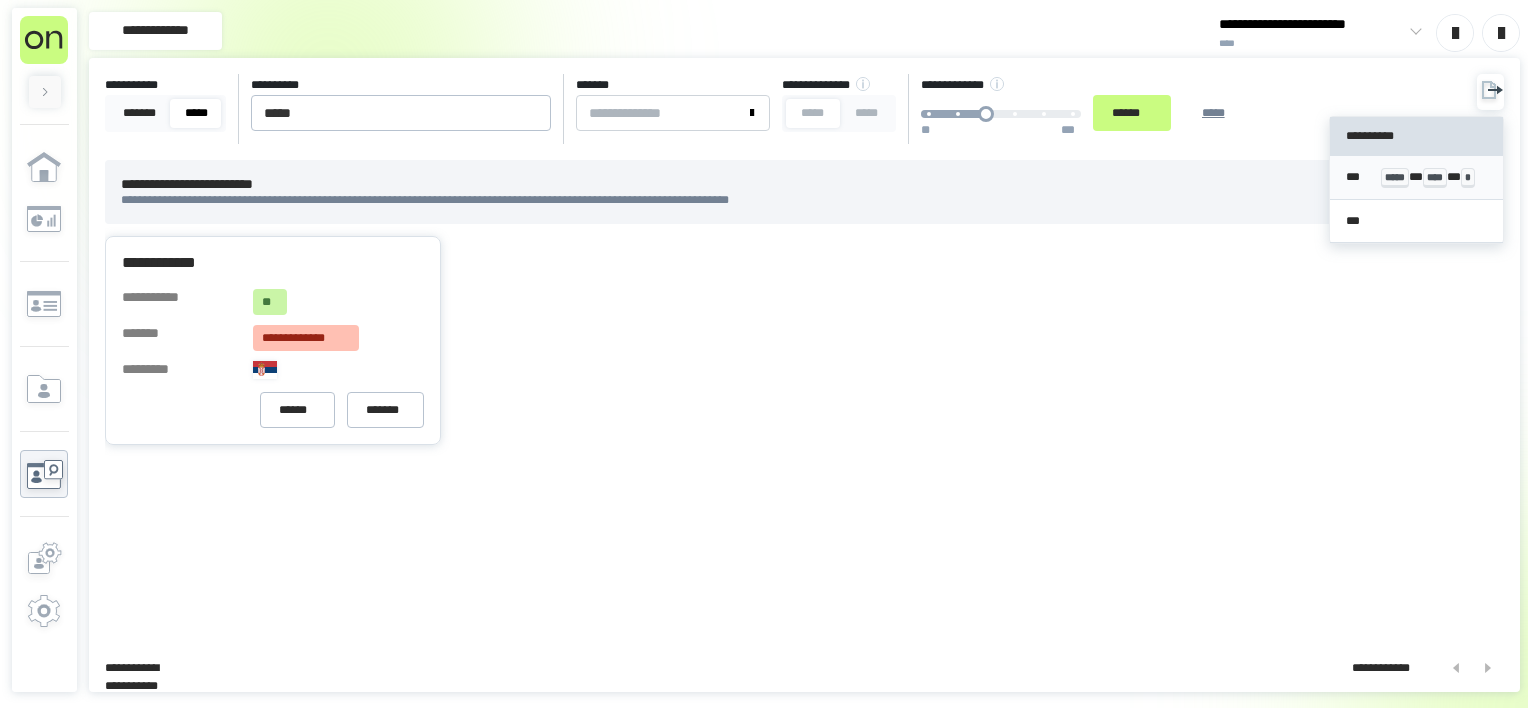 click on "****" at bounding box center (1435, 178) 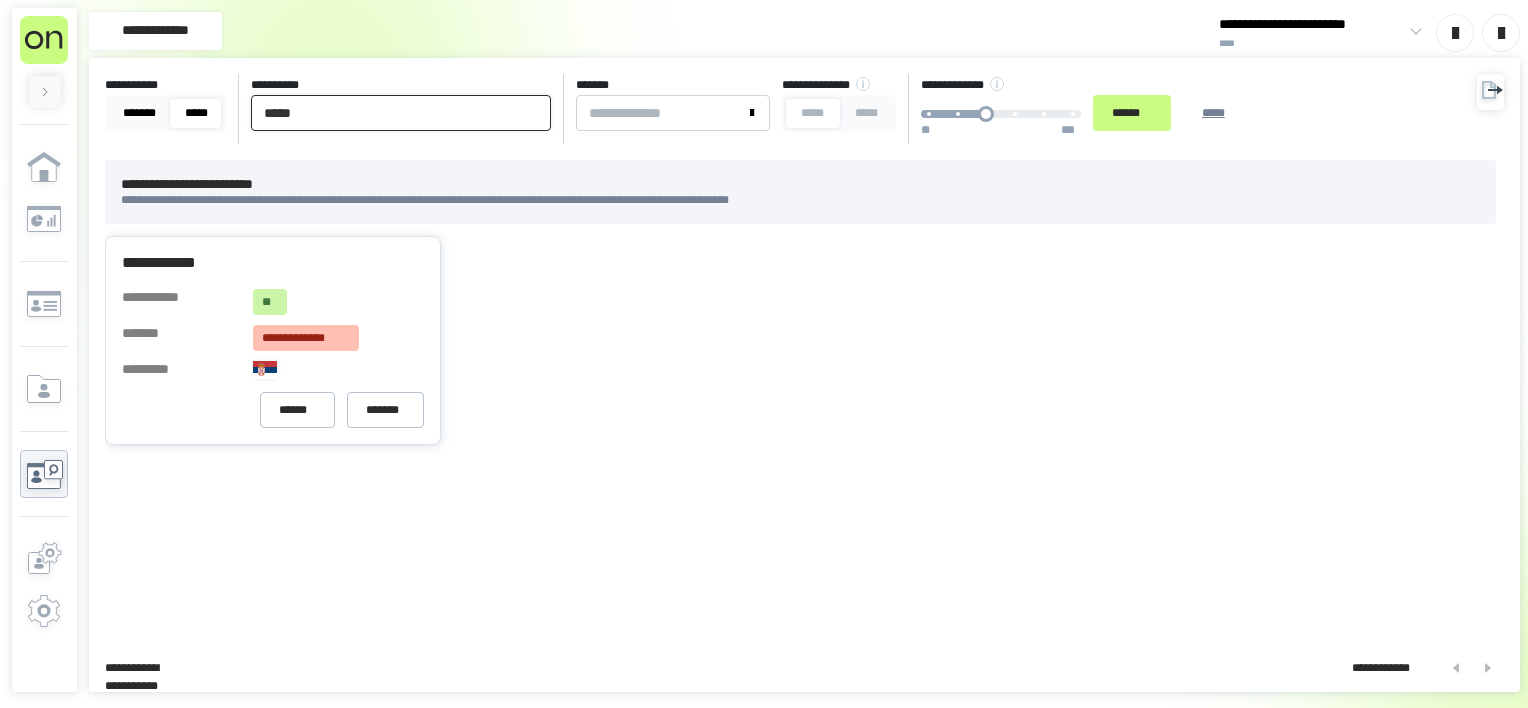 drag, startPoint x: 375, startPoint y: 121, endPoint x: 133, endPoint y: 102, distance: 242.74472 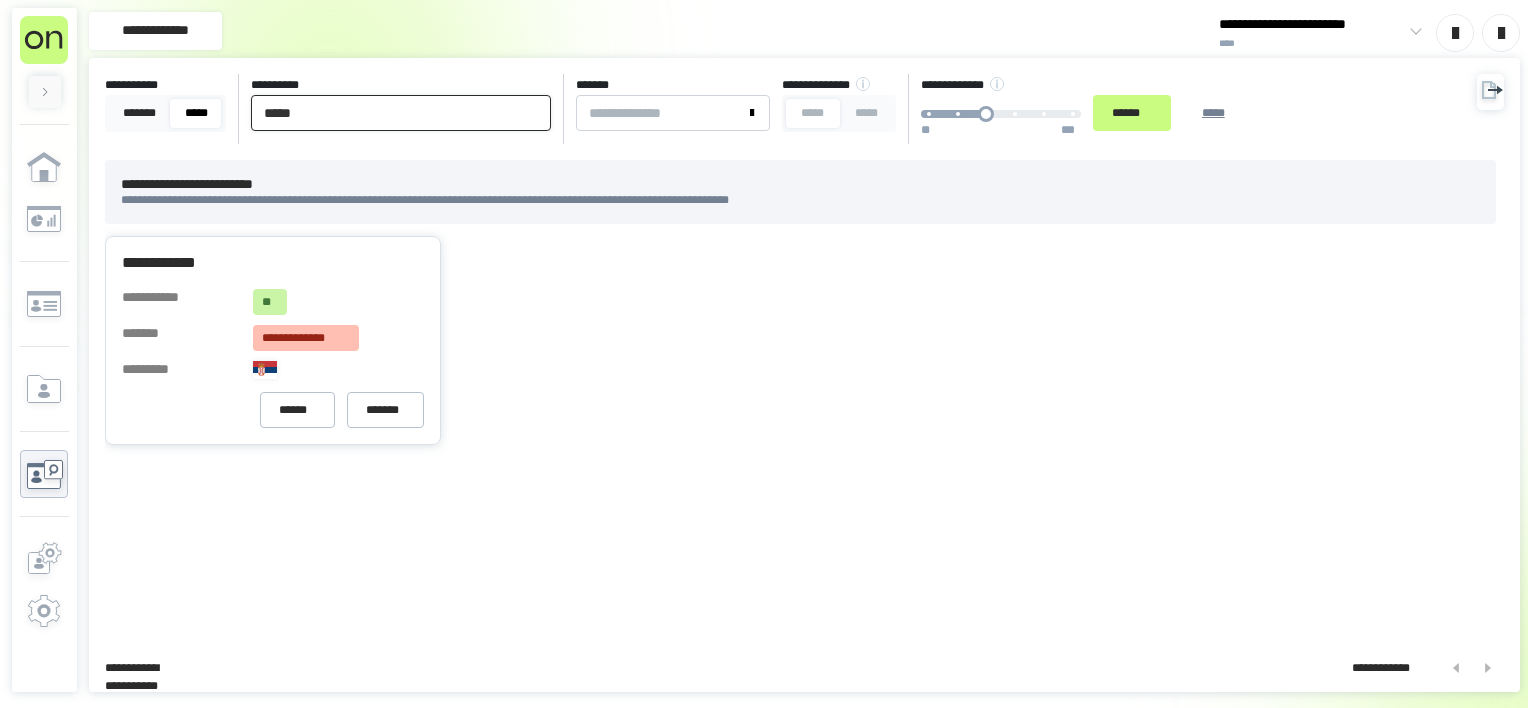 paste on "******" 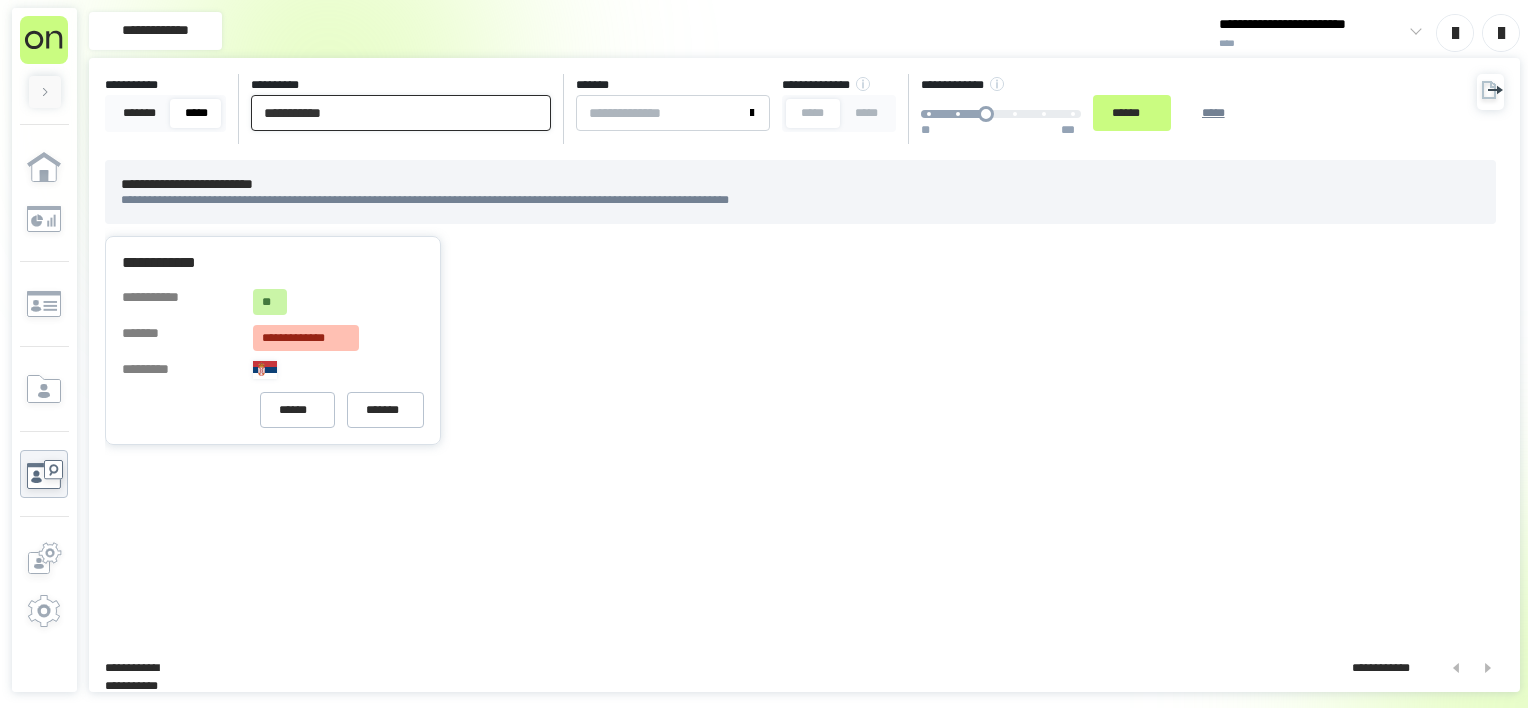 click on "******" at bounding box center [1132, 113] 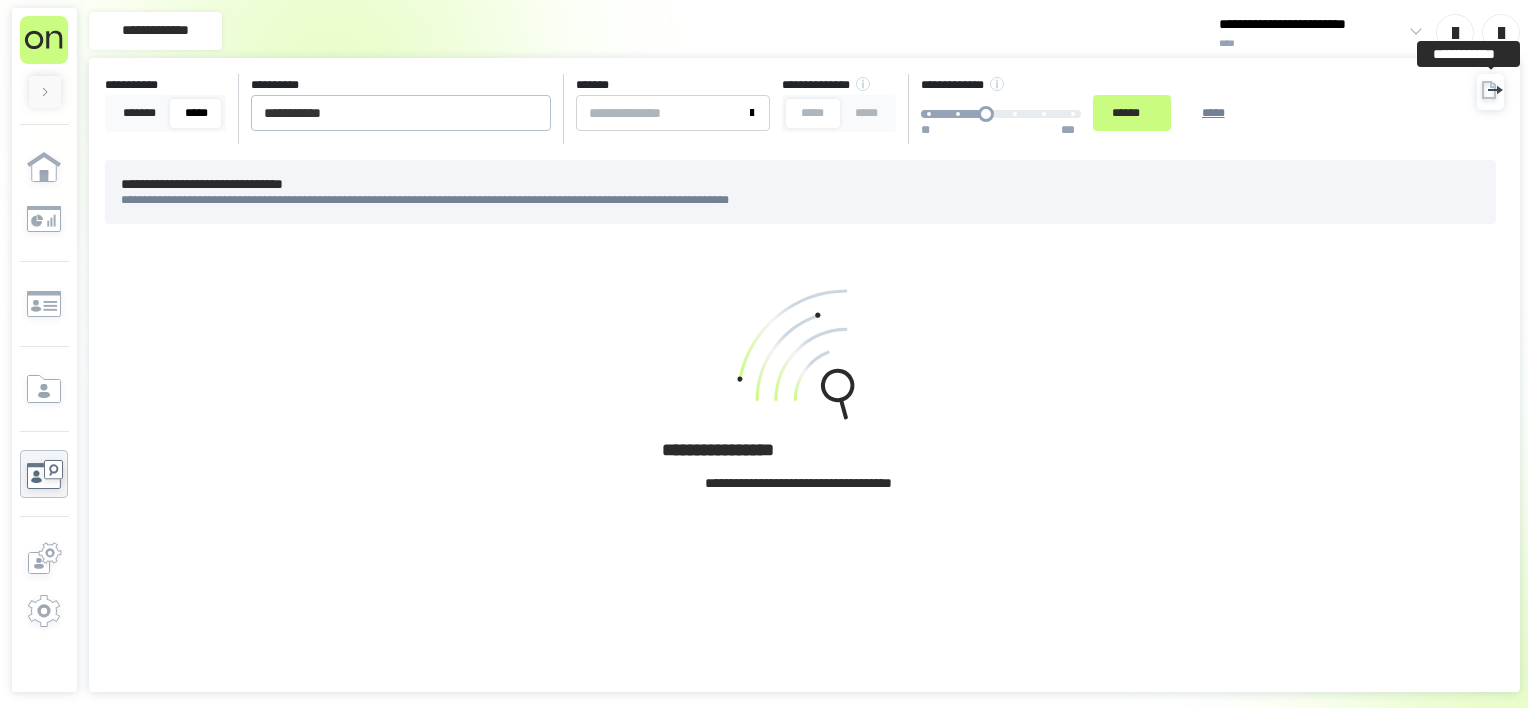 click 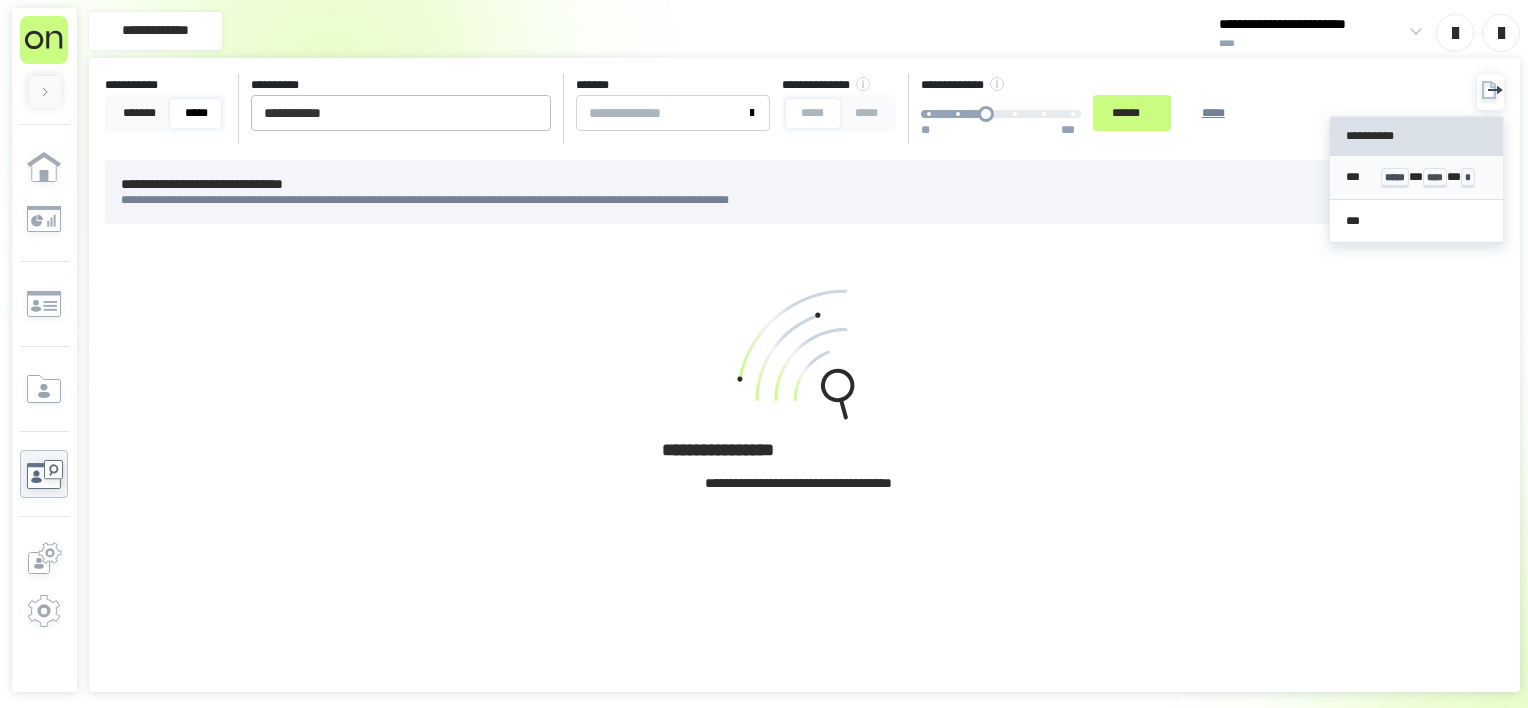 click on "****" at bounding box center (1435, 178) 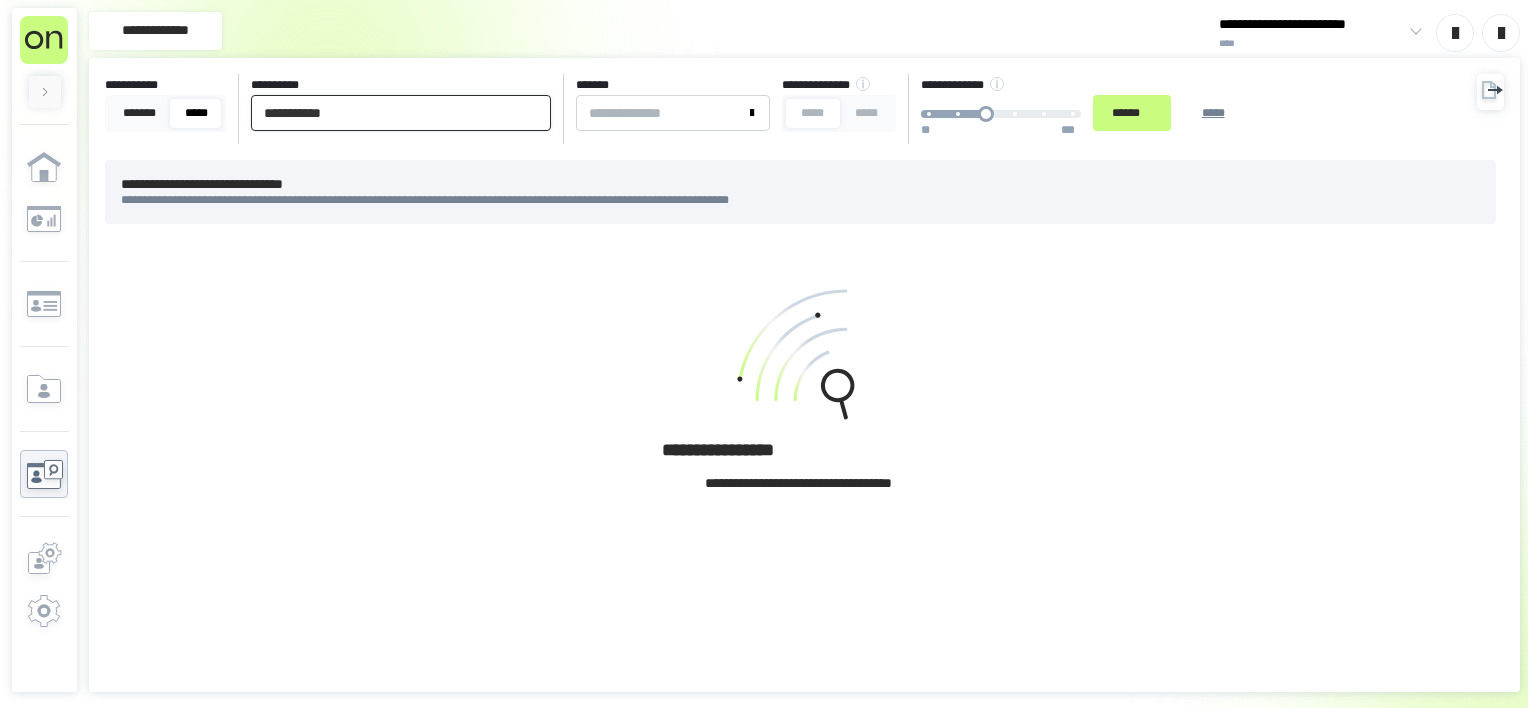 drag, startPoint x: 407, startPoint y: 117, endPoint x: 85, endPoint y: 124, distance: 322.07608 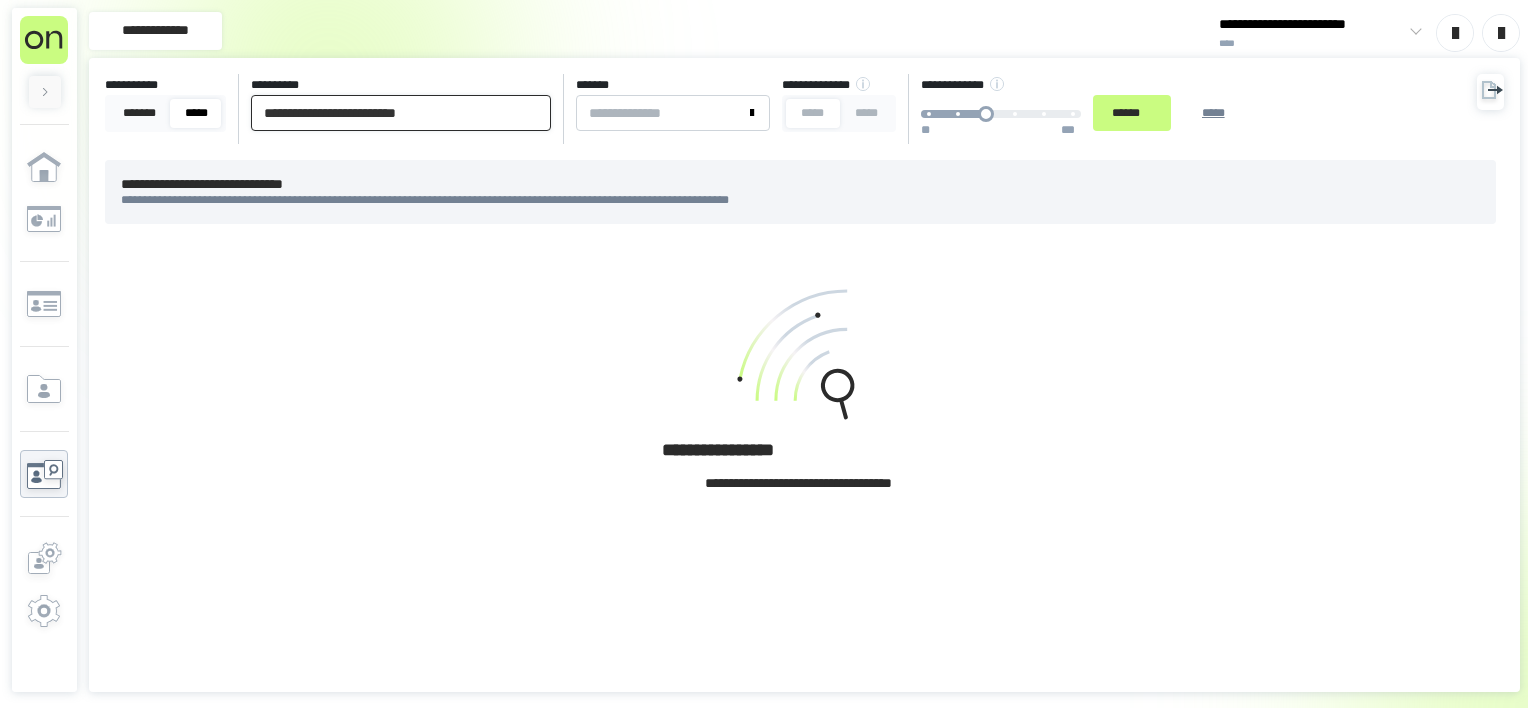 type on "**********" 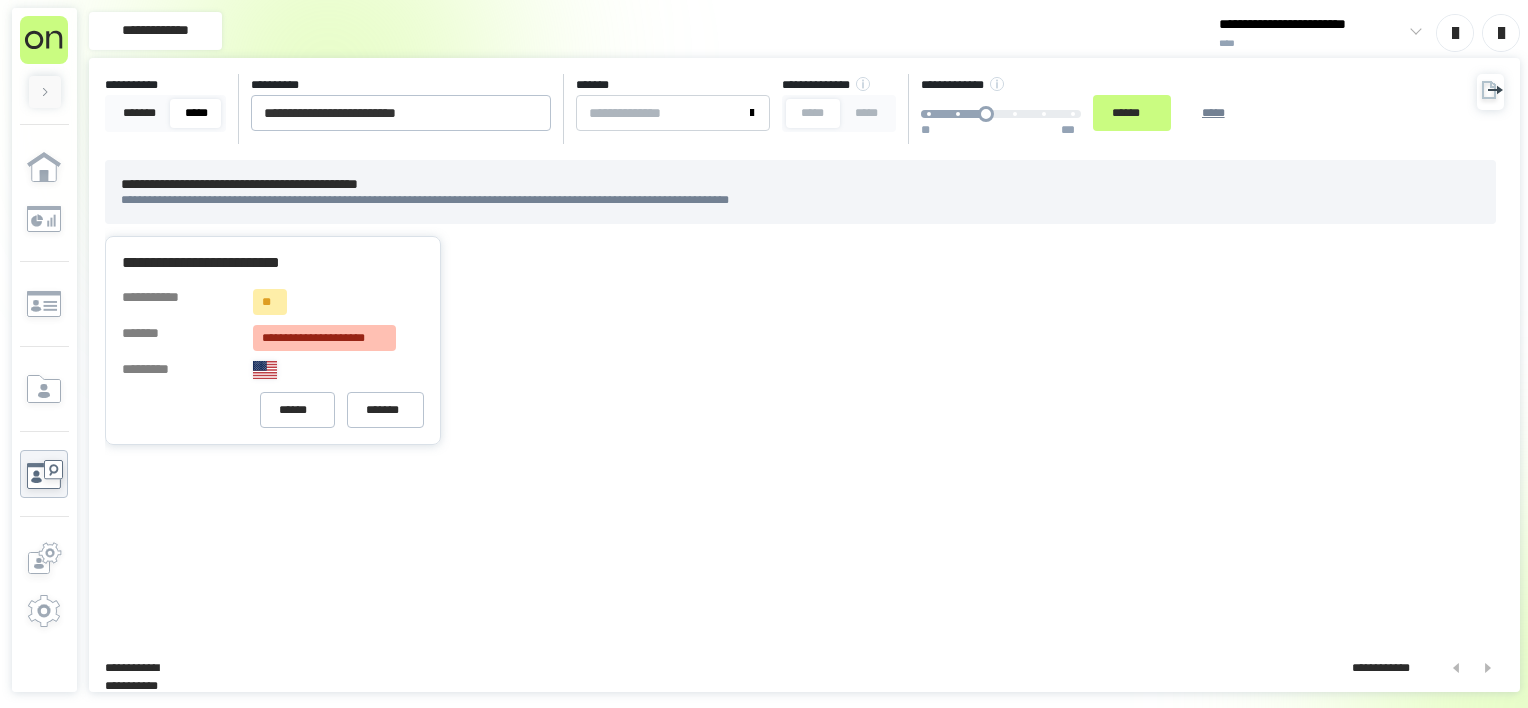 click on "**********" at bounding box center (804, 375) 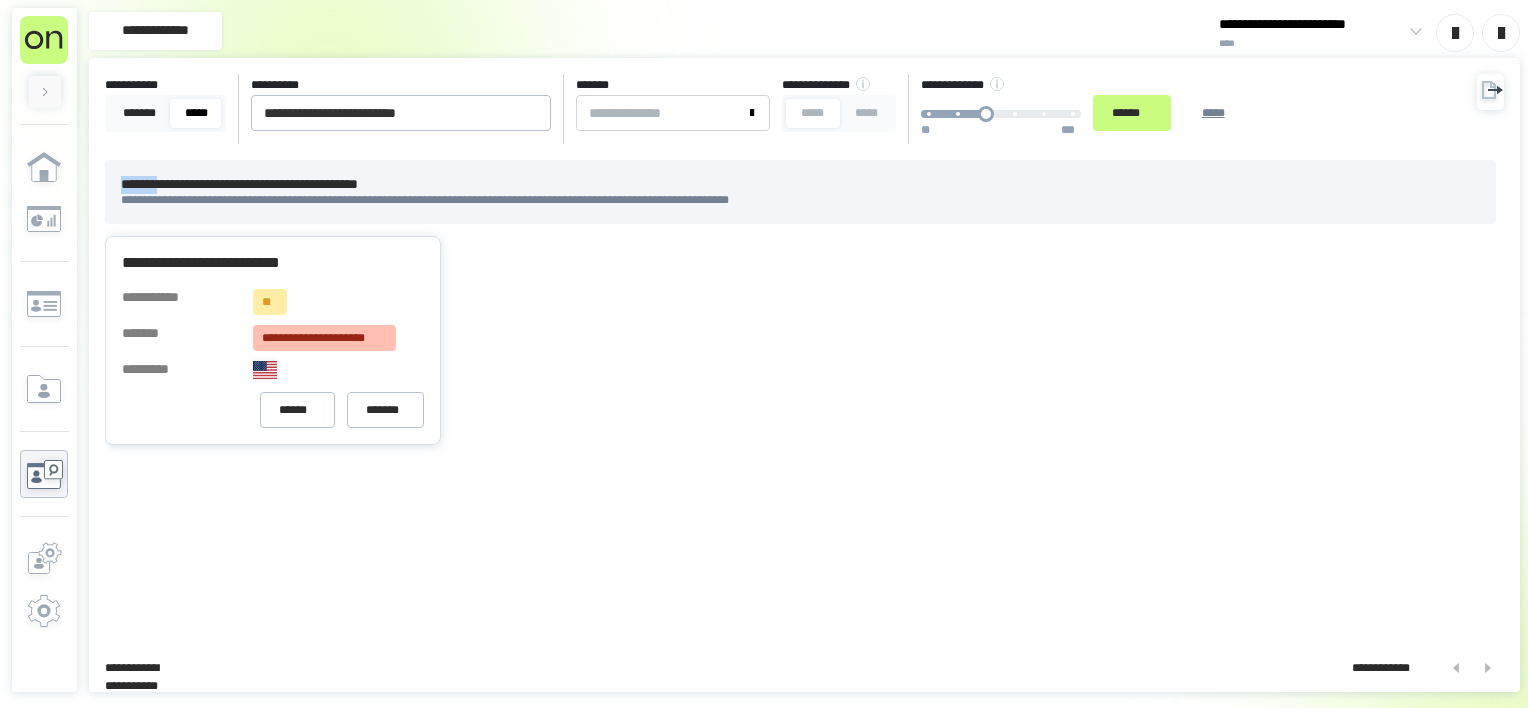 click on "**********" at bounding box center [804, 375] 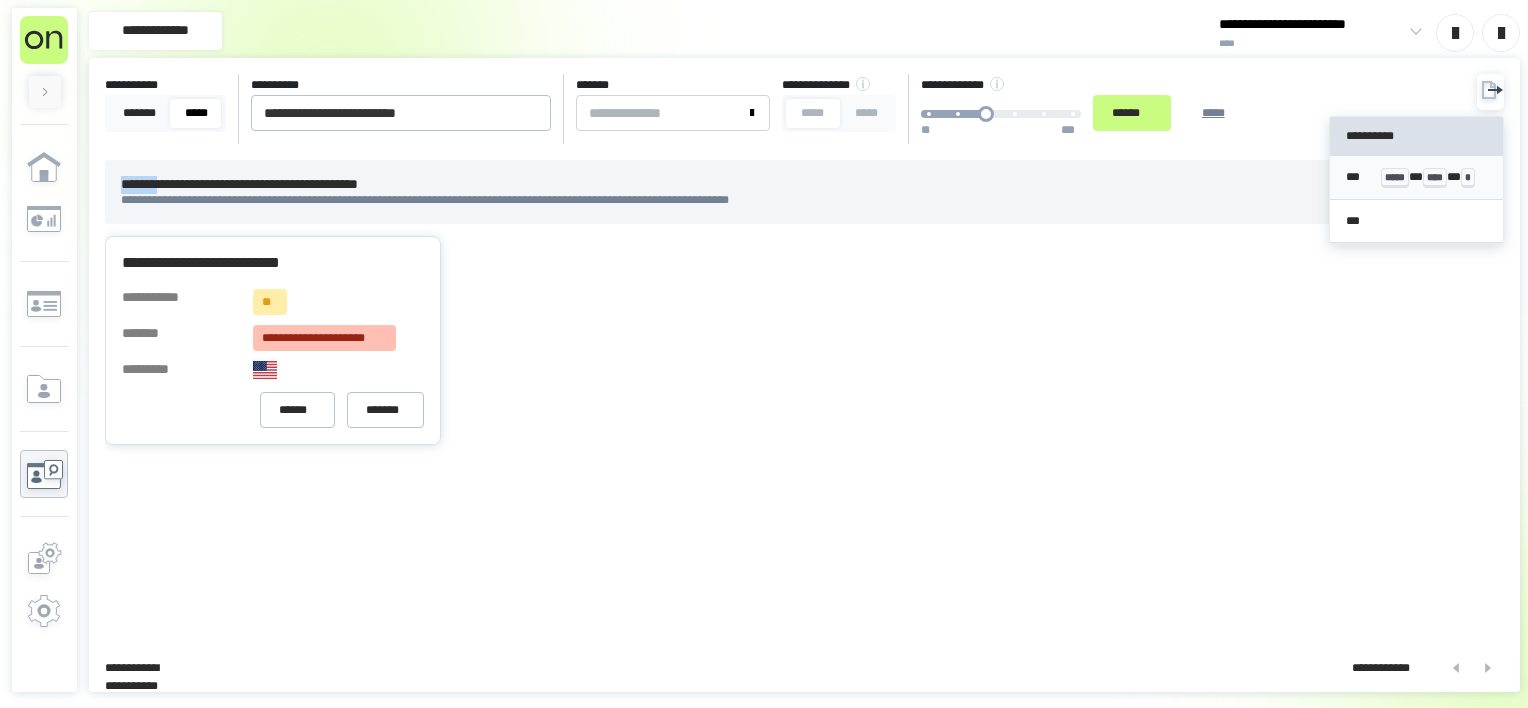 click on "****" at bounding box center (1435, 178) 